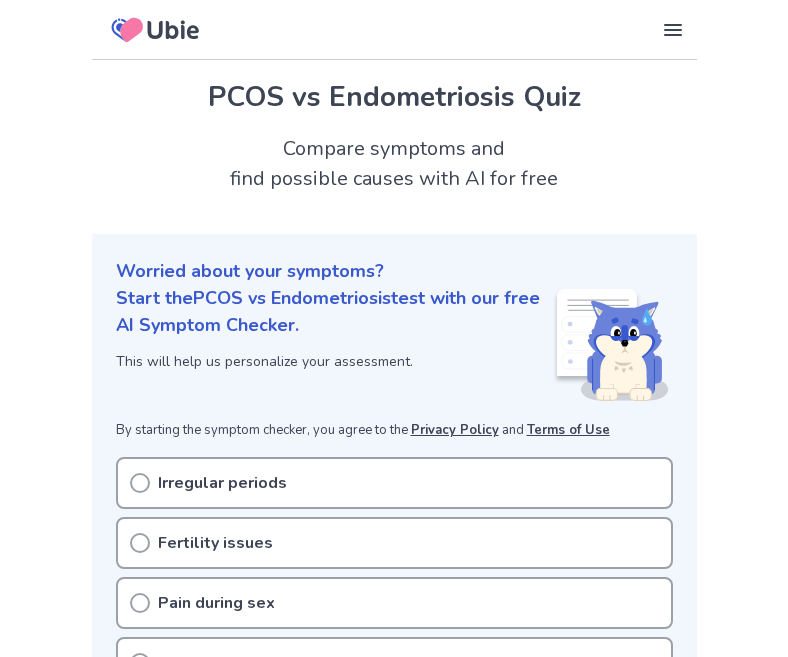 scroll, scrollTop: 149, scrollLeft: 0, axis: vertical 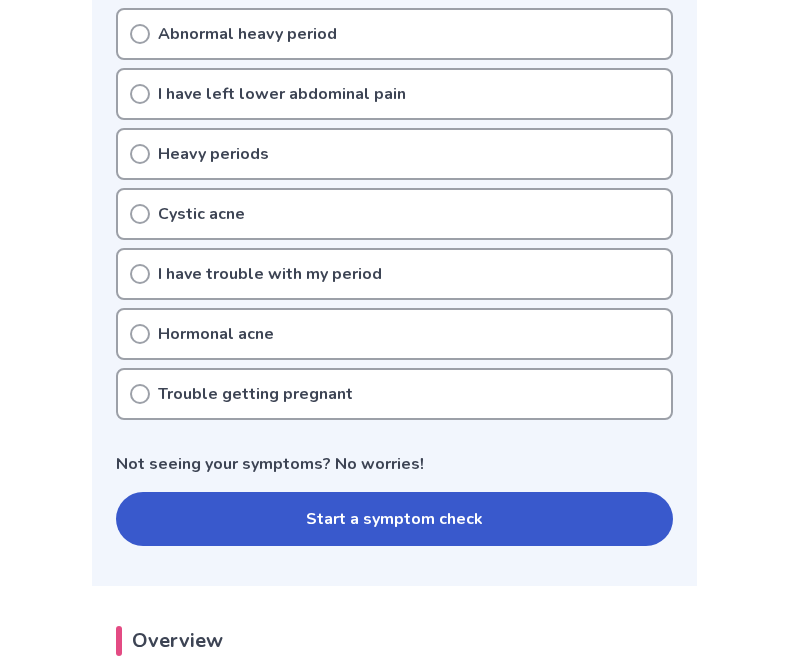 click on "Hormonal acne" at bounding box center (216, 334) 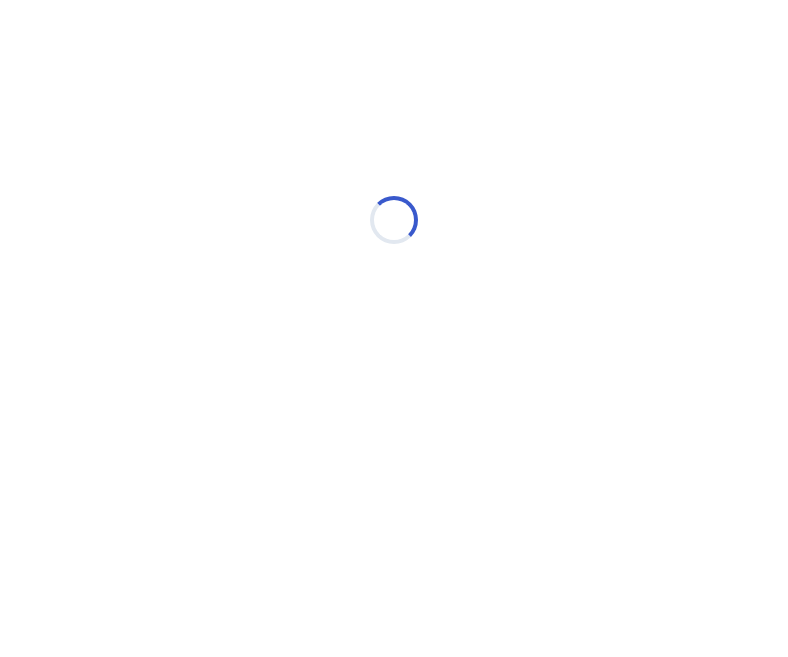 scroll, scrollTop: 0, scrollLeft: 0, axis: both 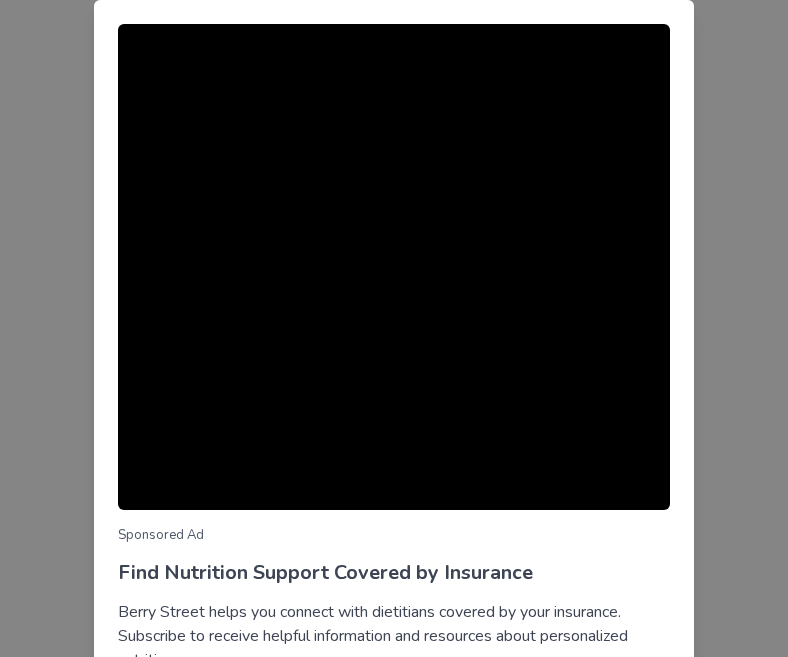 click on "Sponsored Ad Find Nutrition Support Covered by Insurance Berry Street helps you connect with dietitians covered by your insurance. Subscribe to receive helpful information and resources about personalized nutrition. Learn more Continue symptom check" at bounding box center (394, 328) 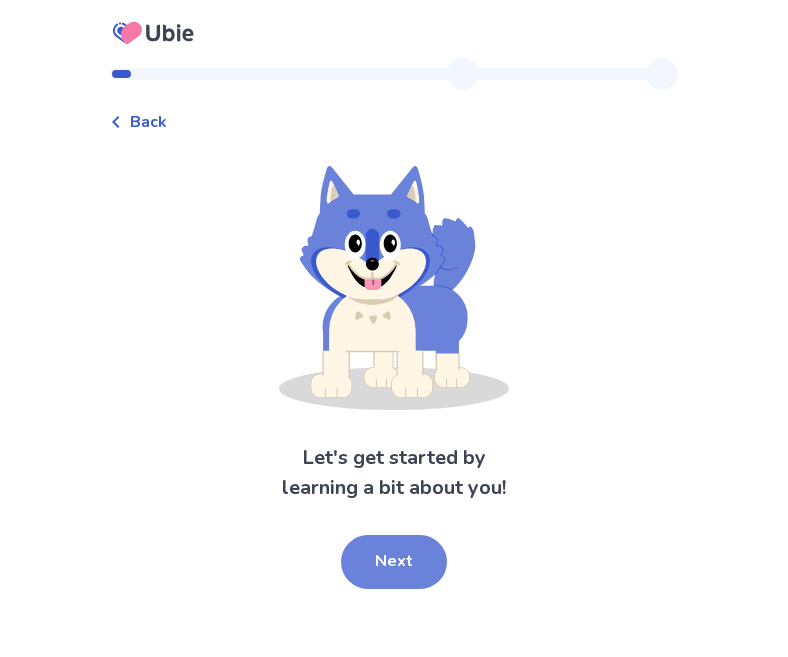 click on "Next" at bounding box center (394, 562) 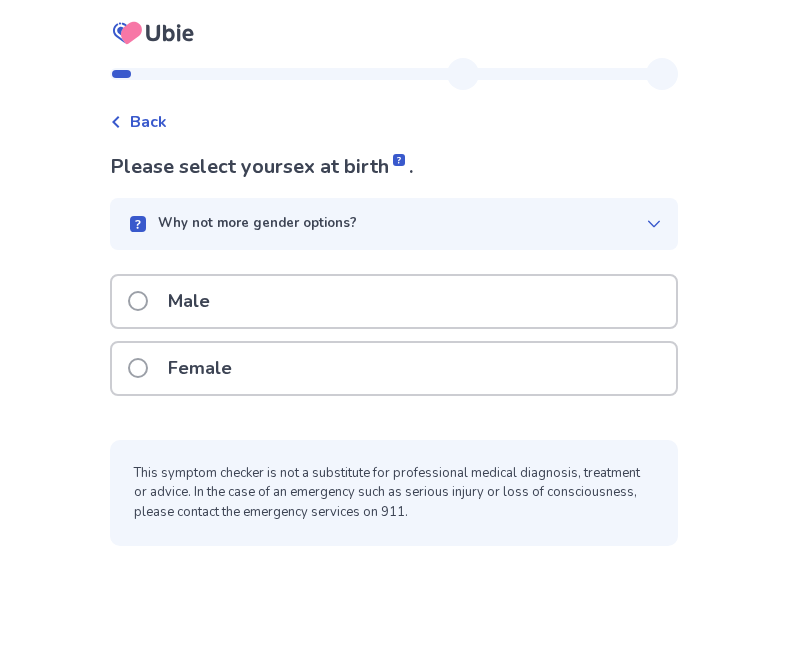 click on "Female" at bounding box center (394, 368) 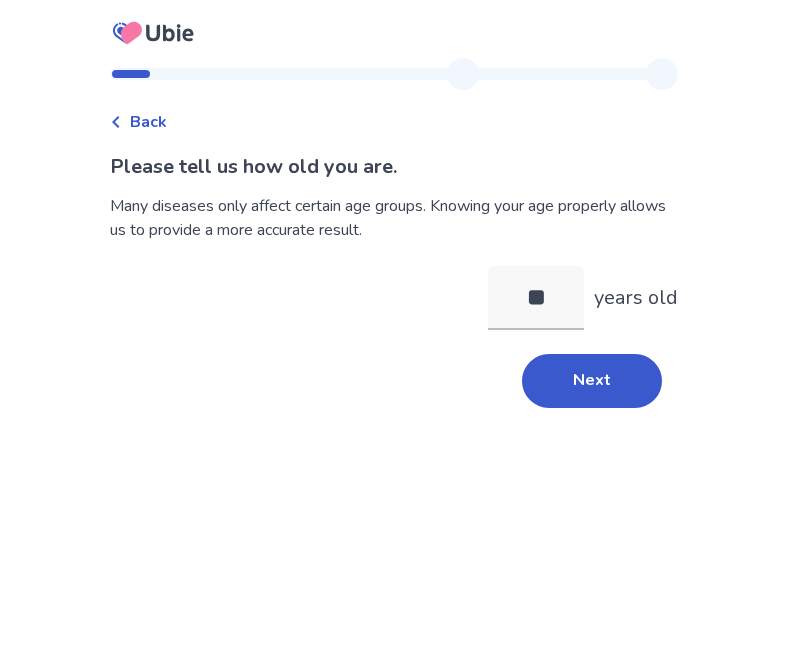 type on "**" 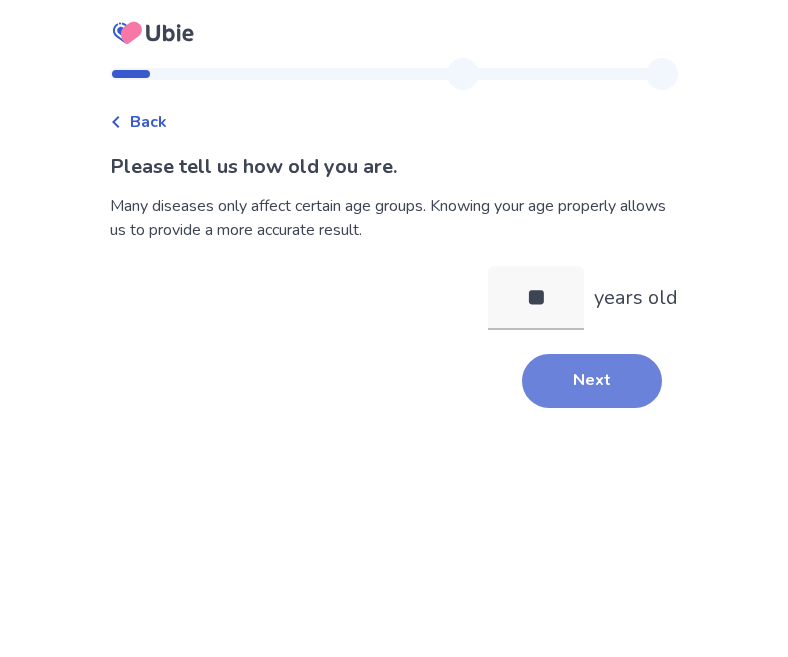 click on "Next" at bounding box center (592, 381) 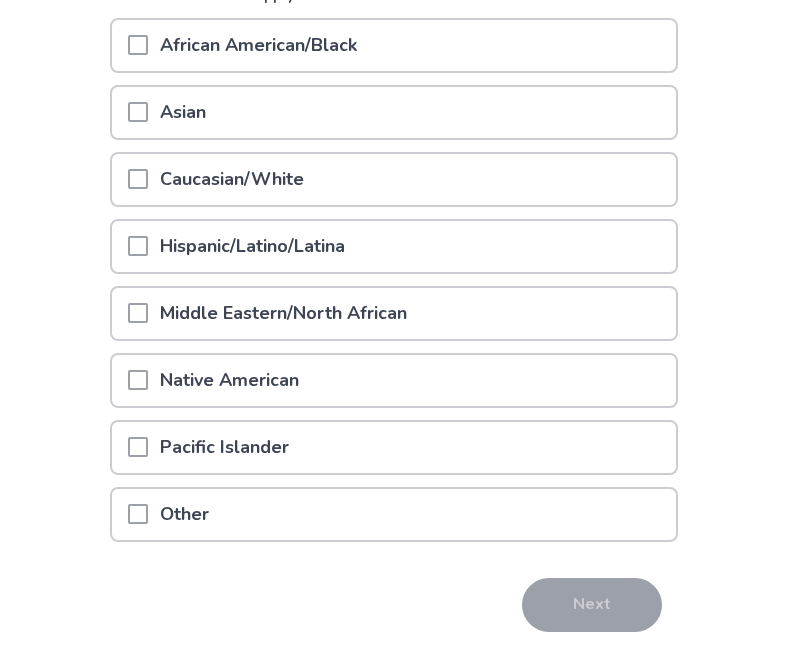 scroll, scrollTop: 291, scrollLeft: 0, axis: vertical 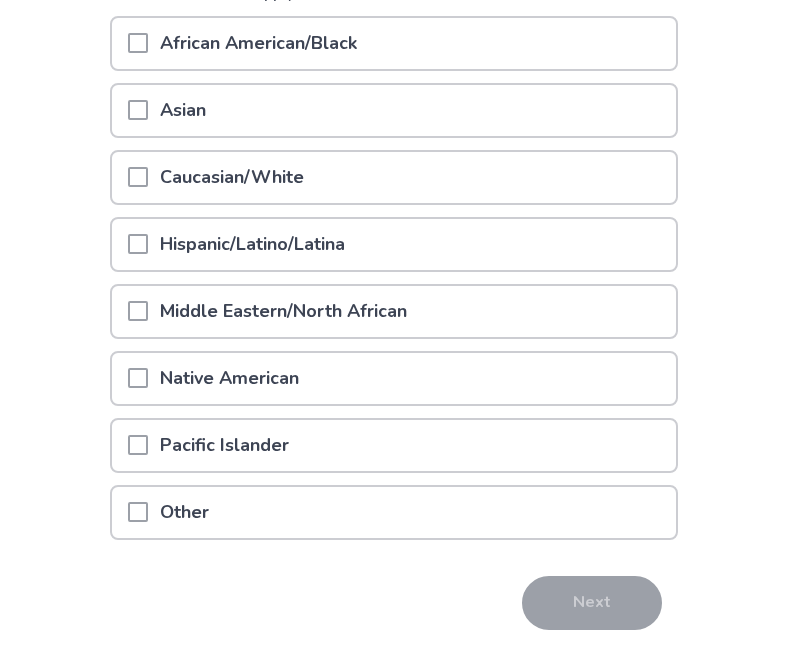 click on "Asian" at bounding box center (394, 110) 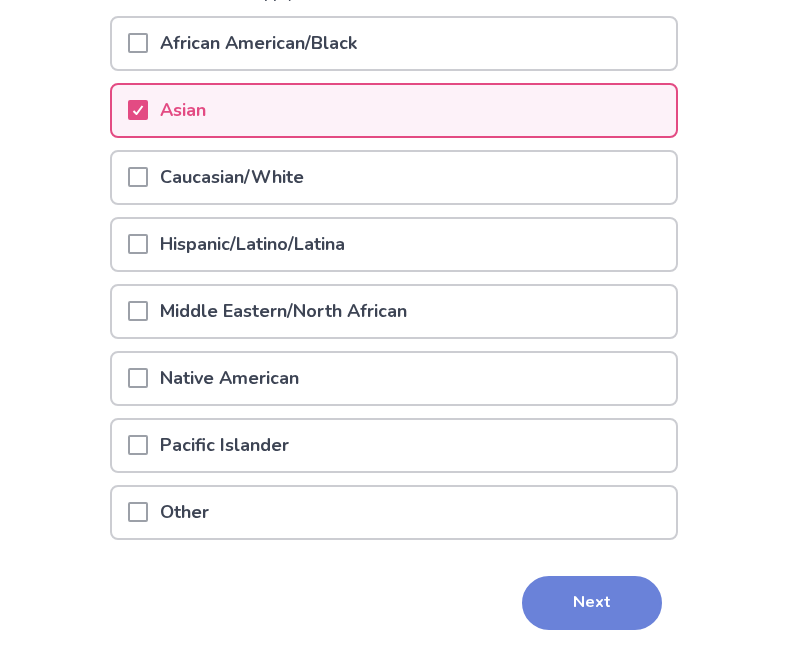 click on "Next" at bounding box center (592, 603) 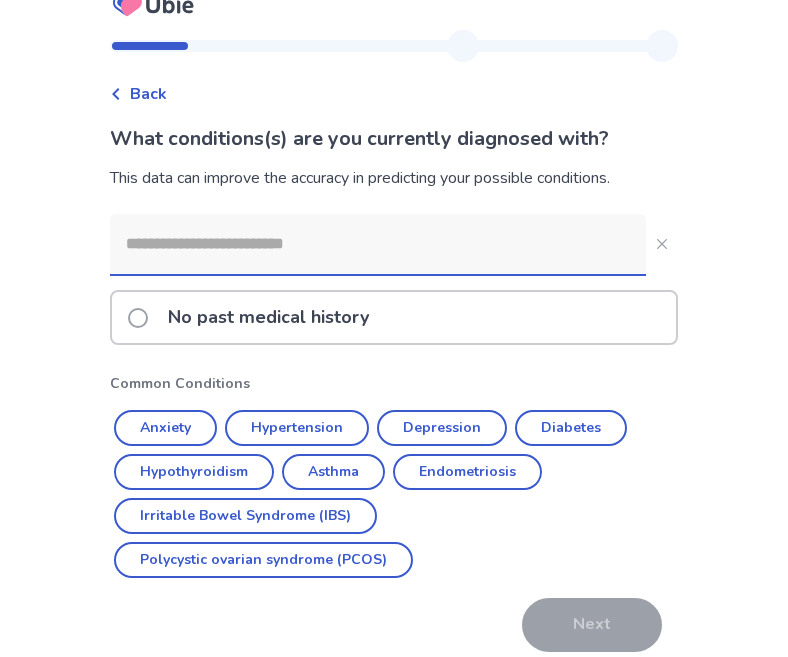 scroll, scrollTop: 80, scrollLeft: 0, axis: vertical 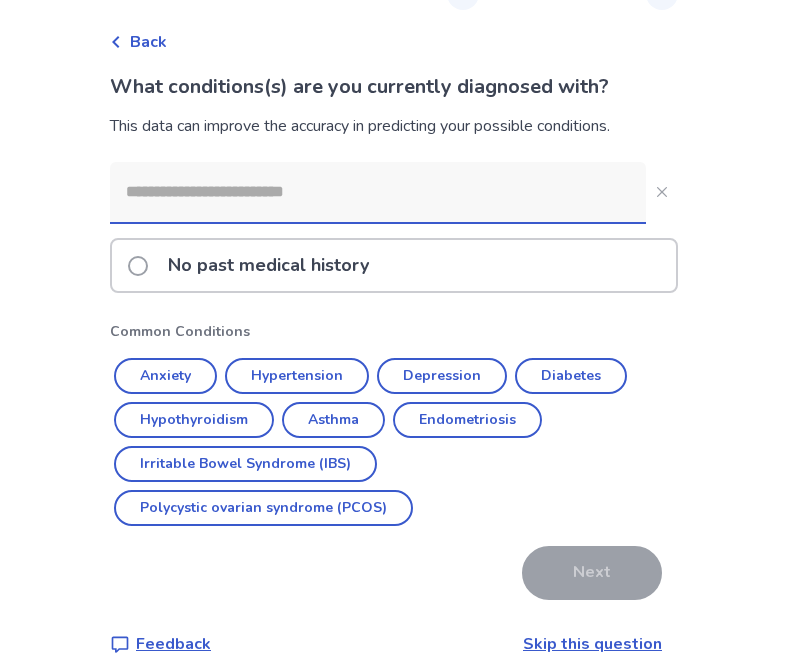click on "No past medical history" at bounding box center [394, 265] 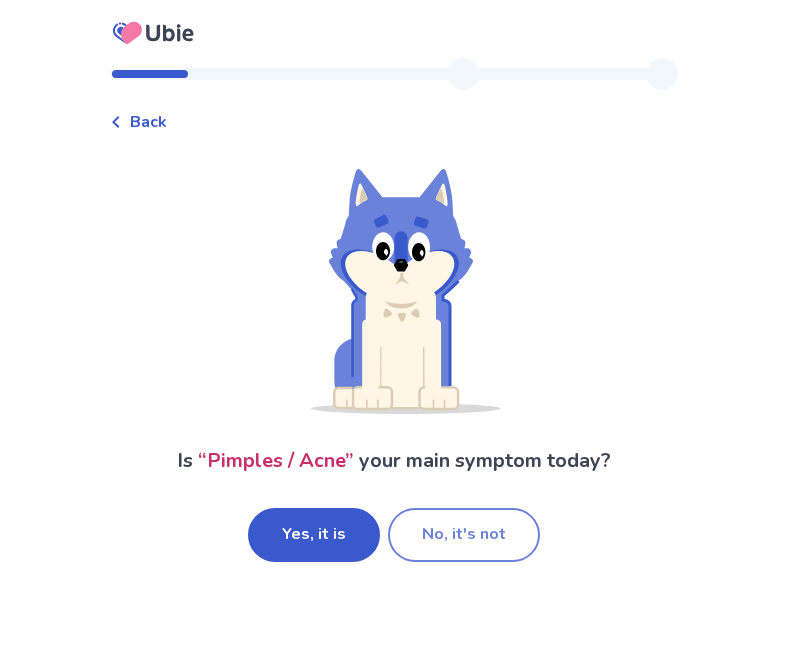click on "No, it's not" at bounding box center (464, 535) 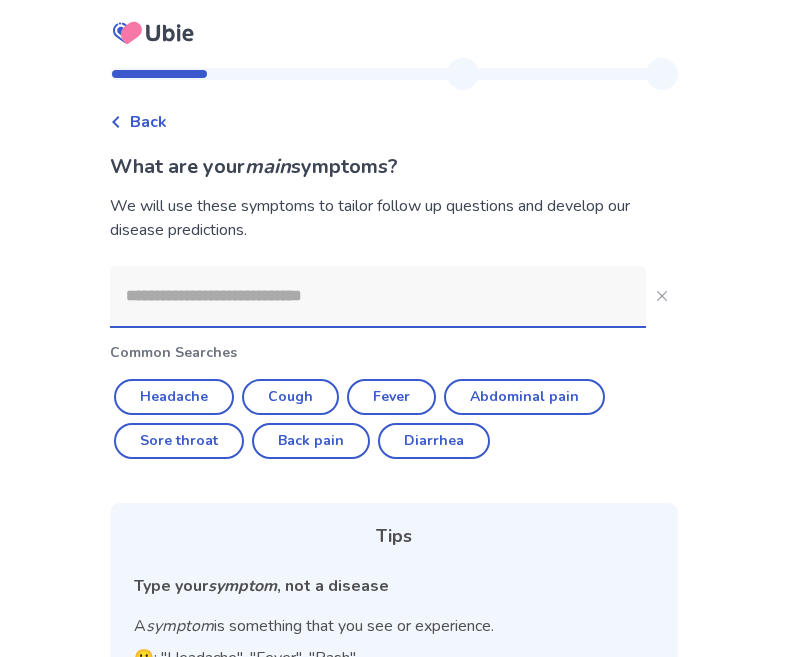 click 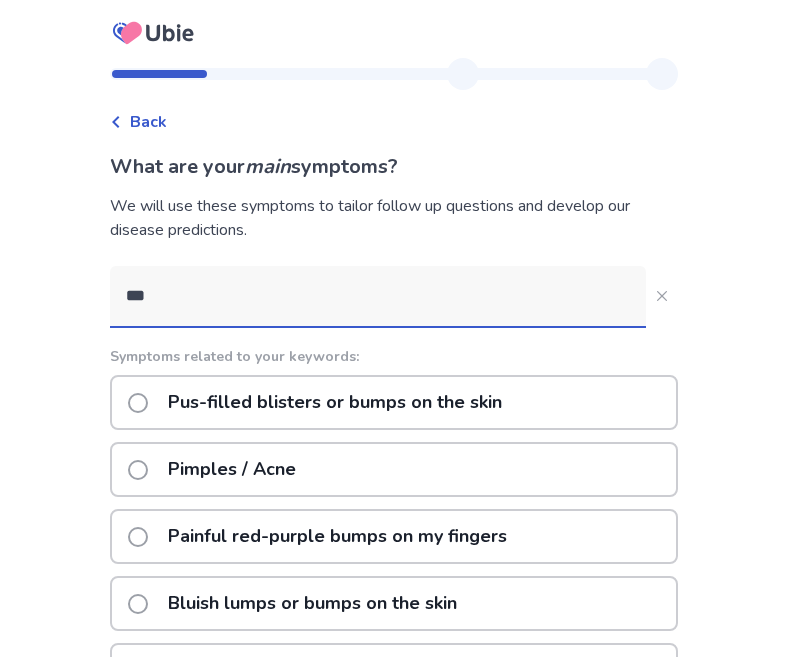 type on "***" 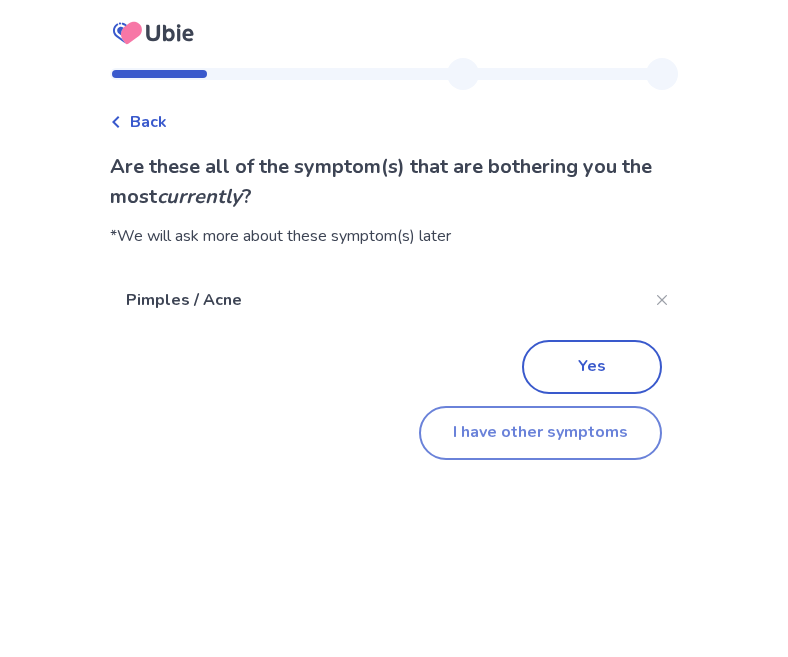 click on "I have other symptoms" 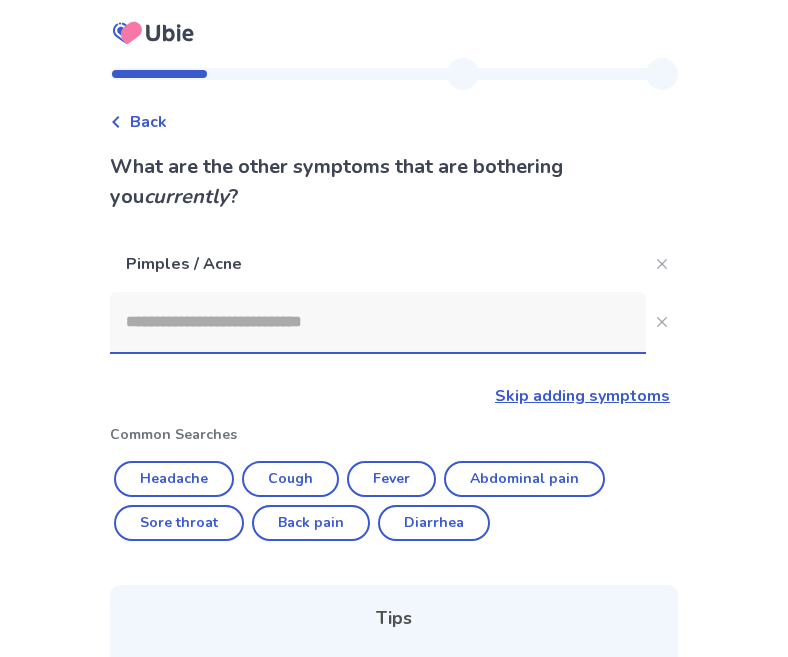 click 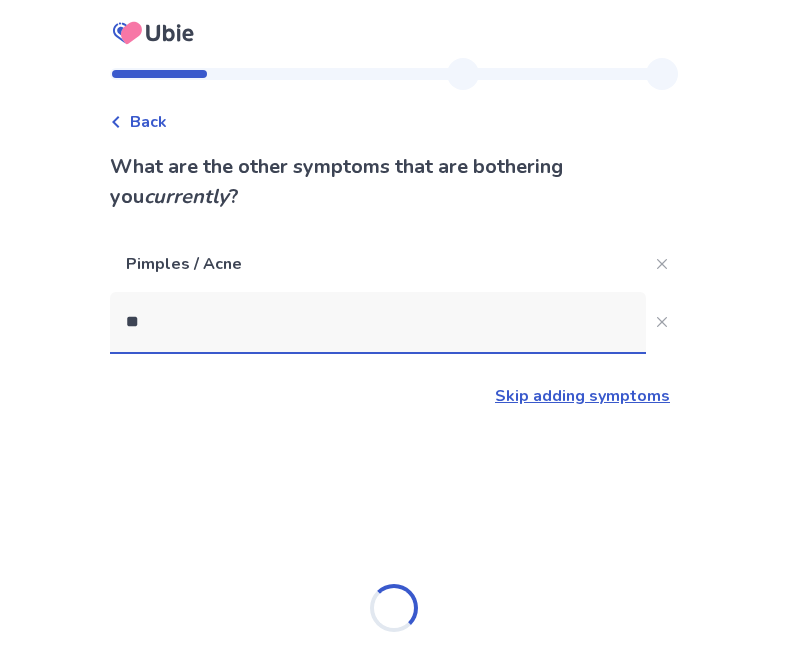 type on "***" 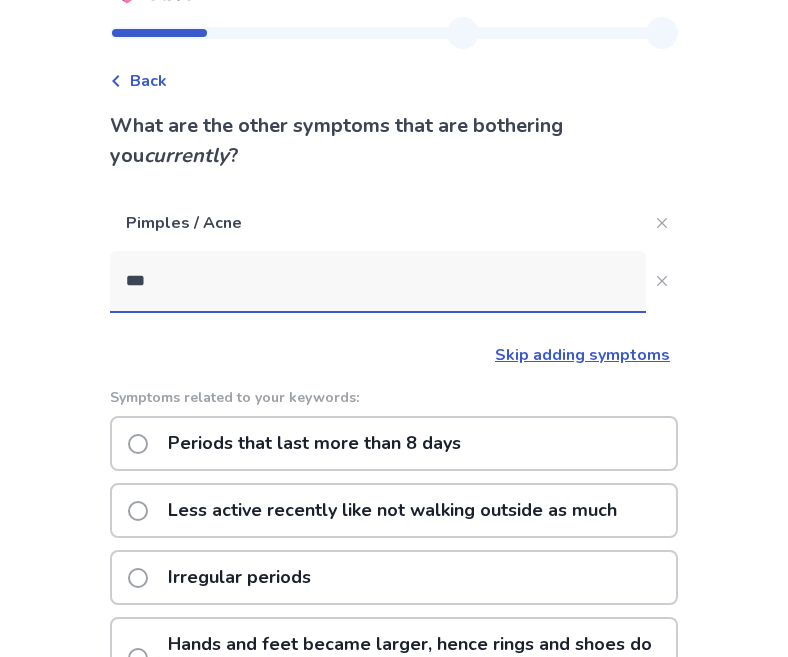 scroll, scrollTop: 66, scrollLeft: 0, axis: vertical 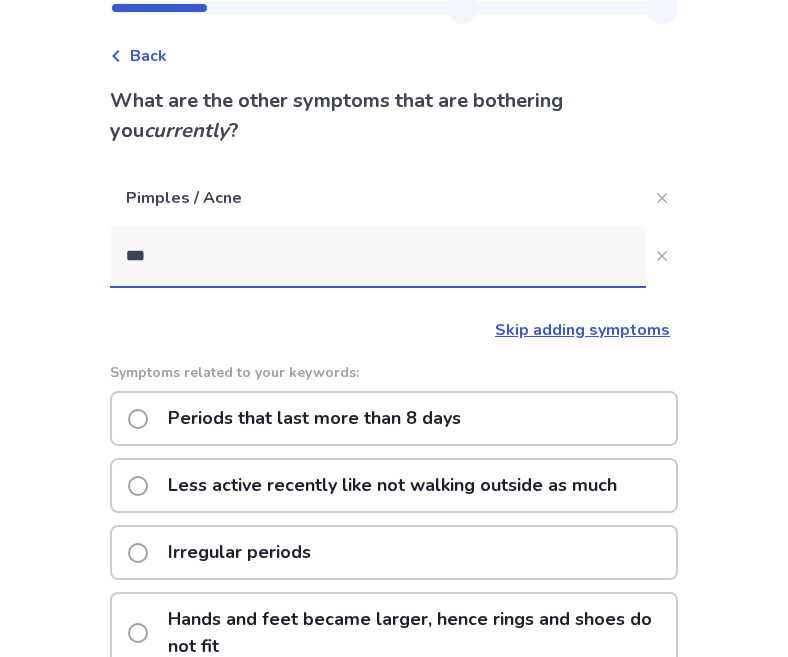 click on "Periods that last more than 8 days" 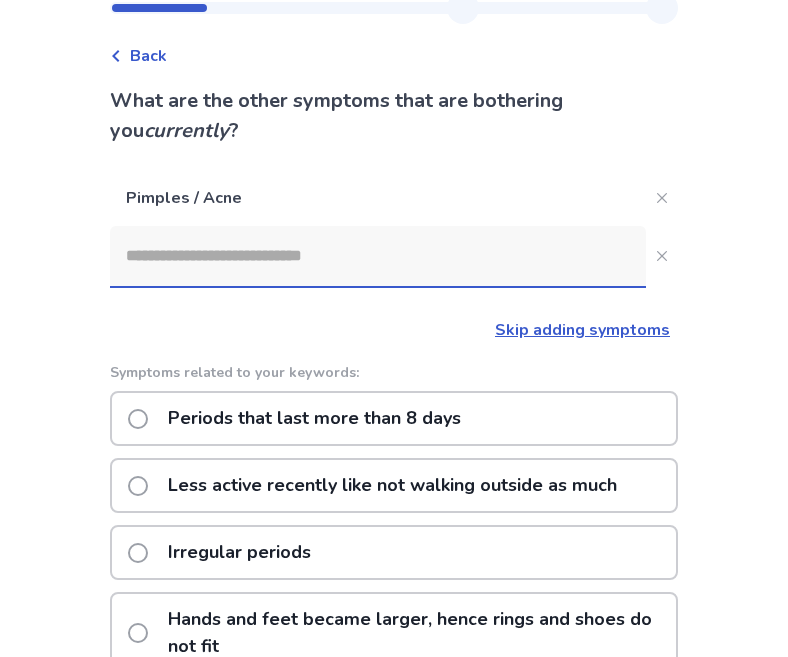 scroll, scrollTop: 0, scrollLeft: 0, axis: both 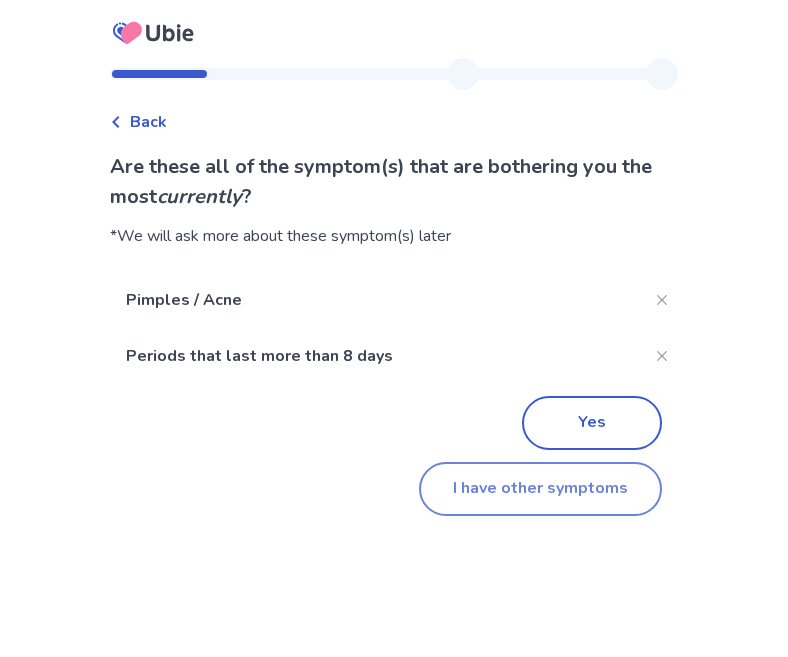 click on "I have other symptoms" 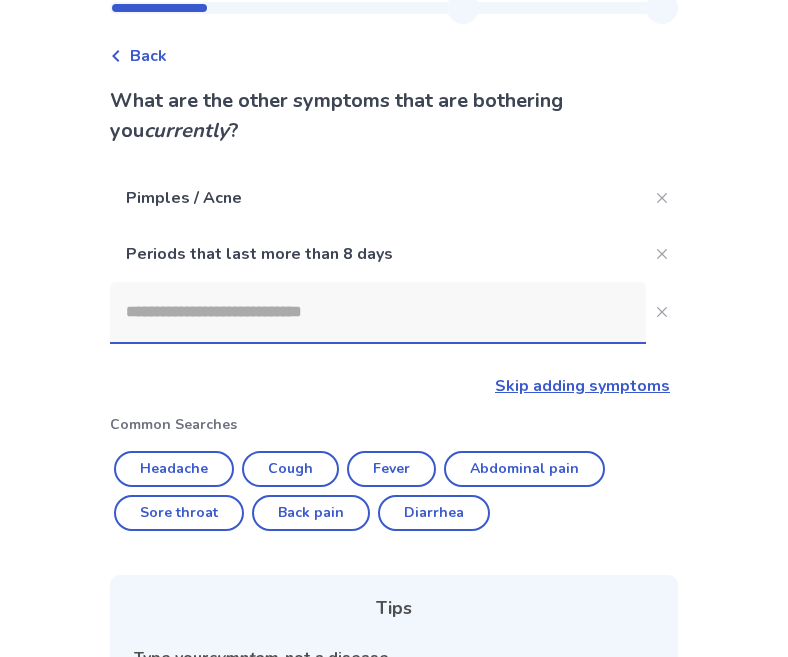 click 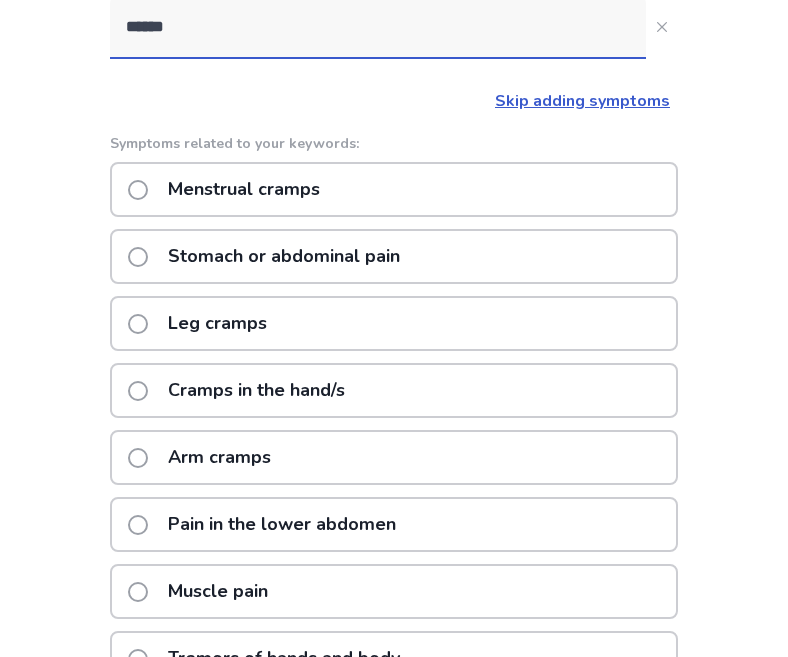 scroll, scrollTop: 204, scrollLeft: 0, axis: vertical 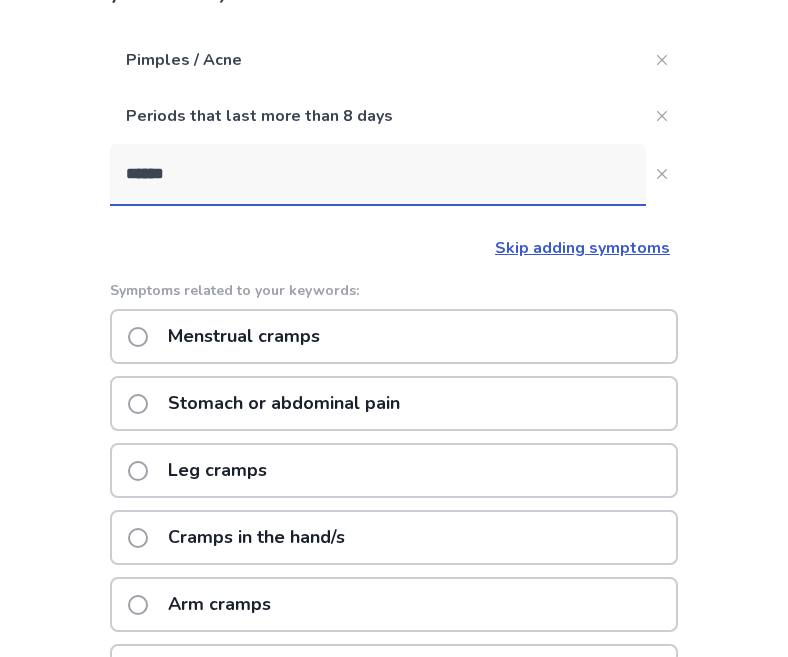 type on "******" 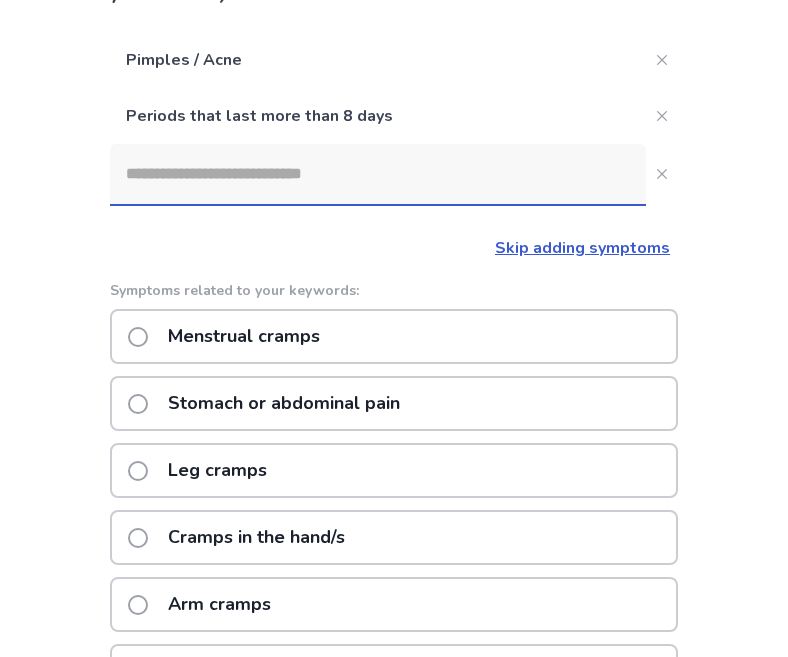 scroll, scrollTop: 0, scrollLeft: 0, axis: both 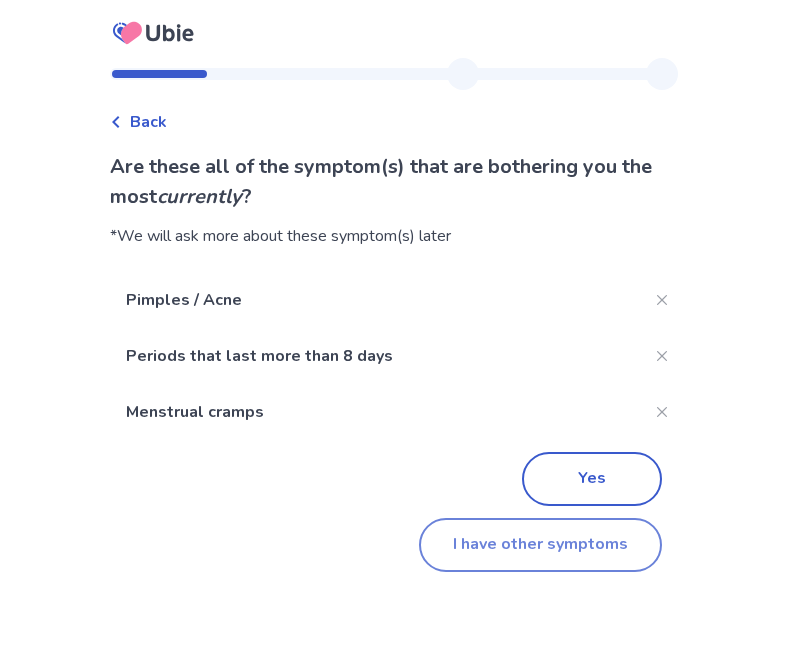 click on "I have other symptoms" 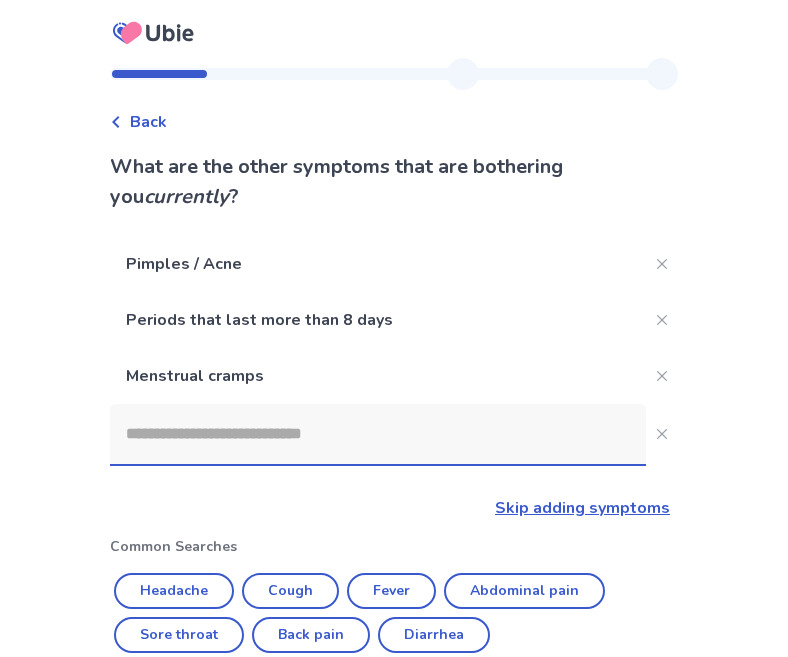 scroll, scrollTop: 204, scrollLeft: 0, axis: vertical 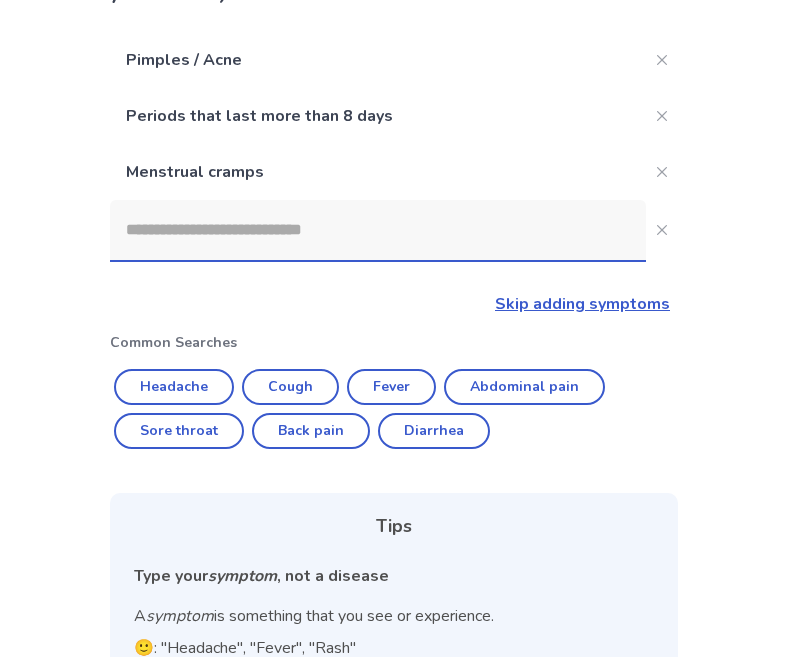 click 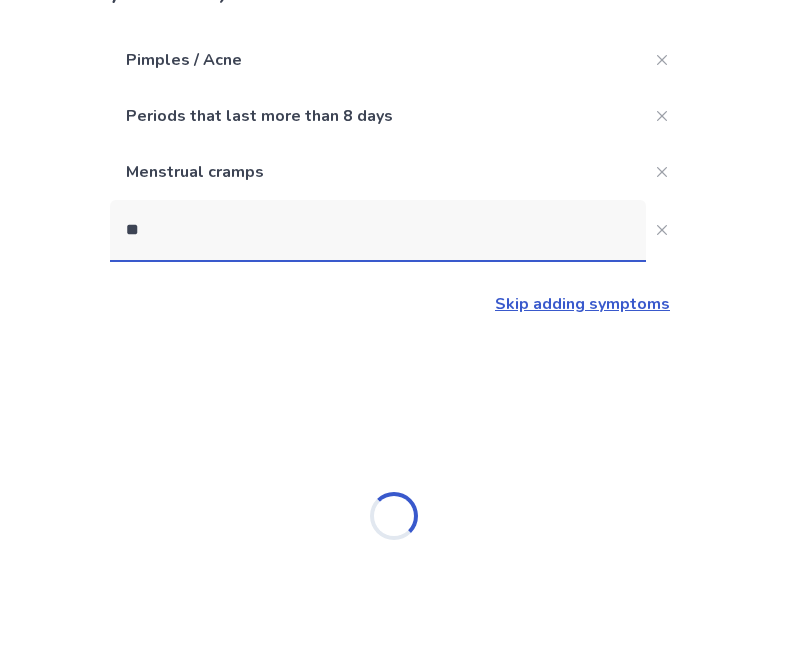 type on "*" 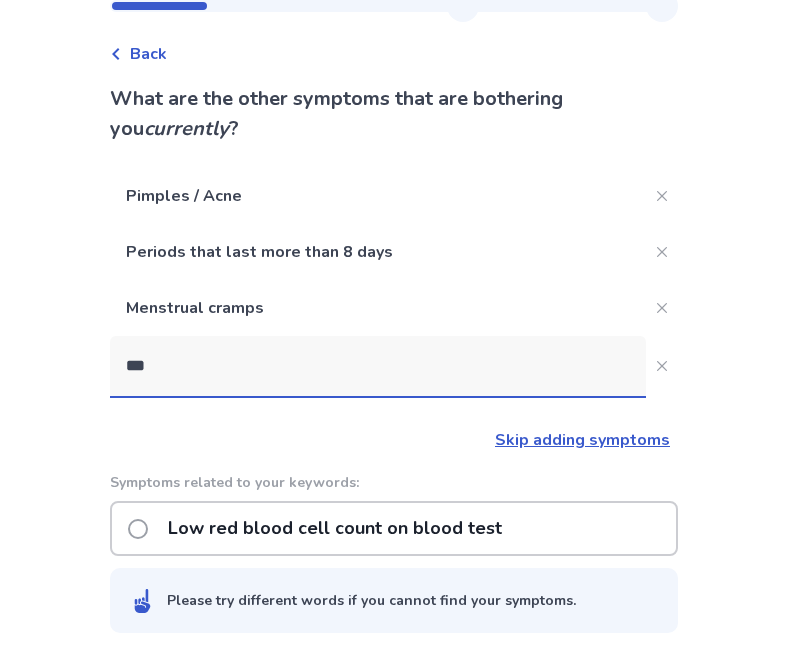 scroll, scrollTop: 68, scrollLeft: 0, axis: vertical 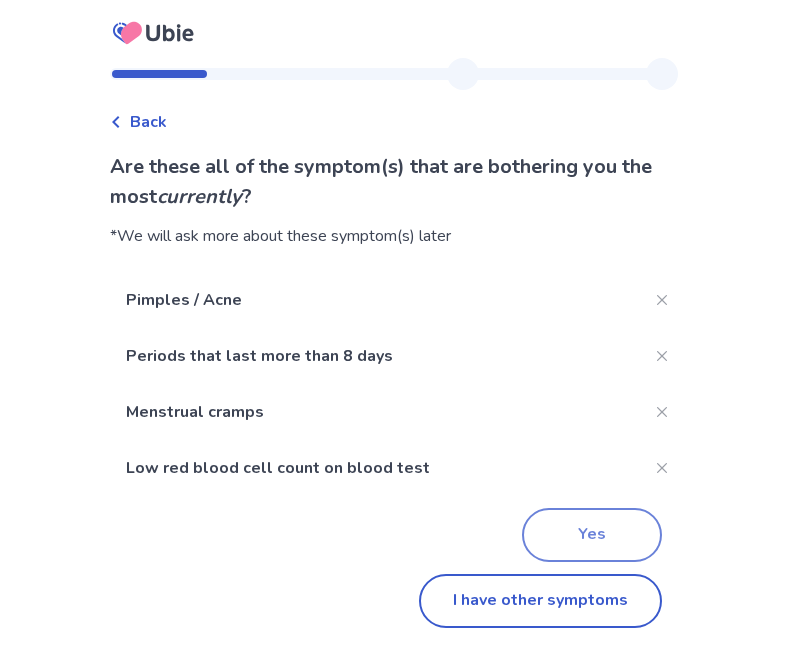 click on "Yes" 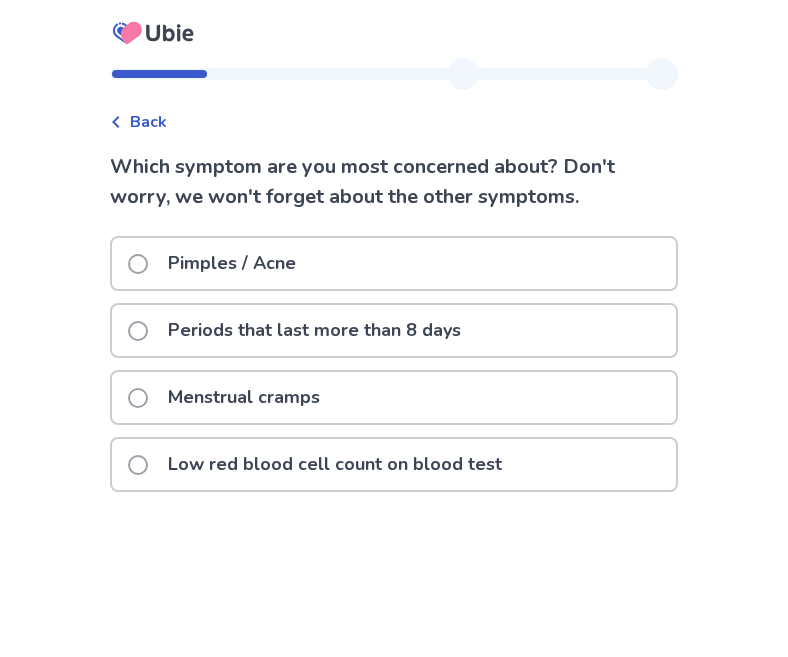 click on "Periods that last more than 8 days" 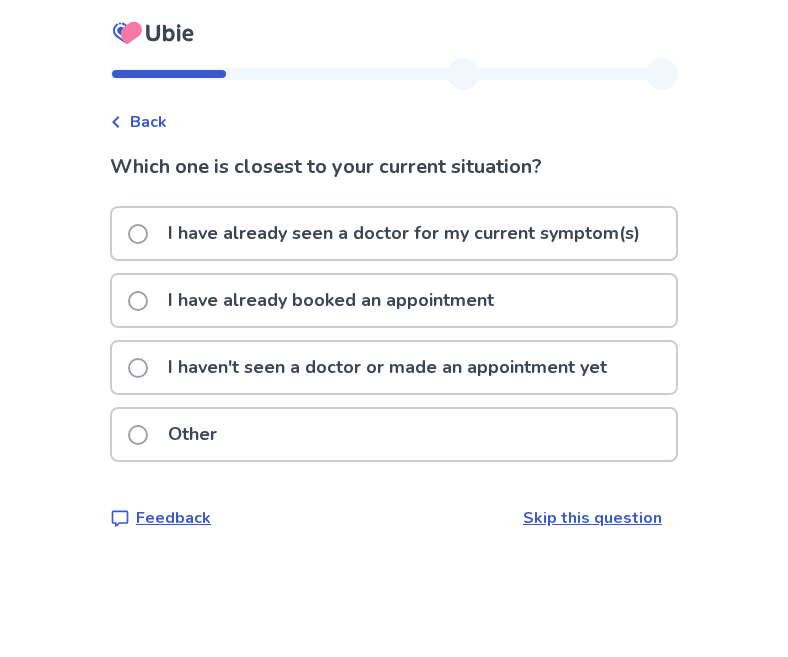 click on "I haven't seen a doctor or made an appointment yet" at bounding box center (394, 373) 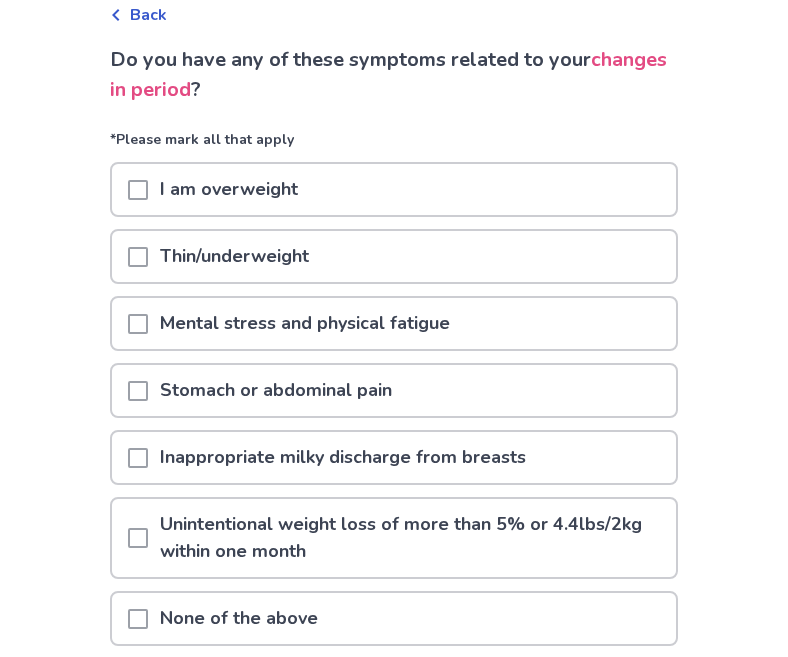 scroll, scrollTop: 105, scrollLeft: 0, axis: vertical 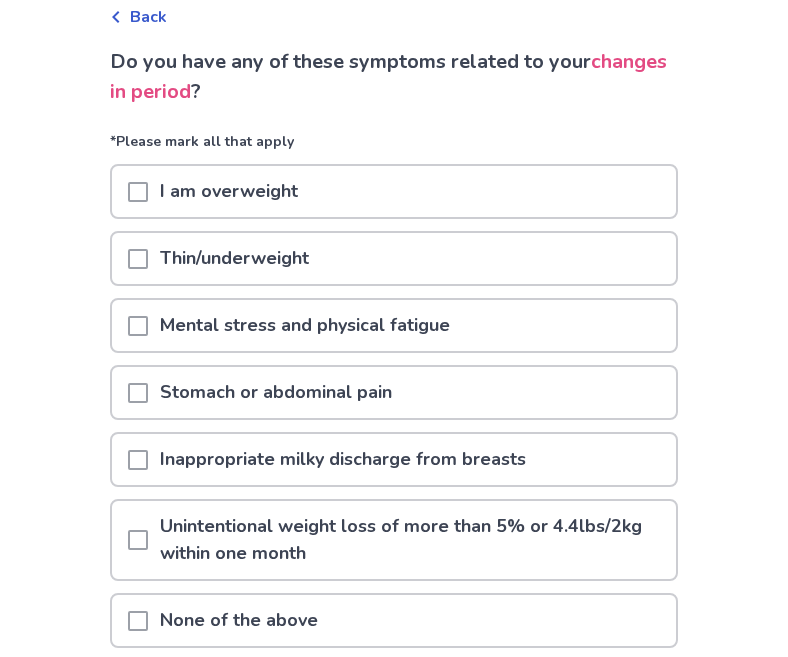 click on "Mental stress and physical fatigue" at bounding box center [305, 325] 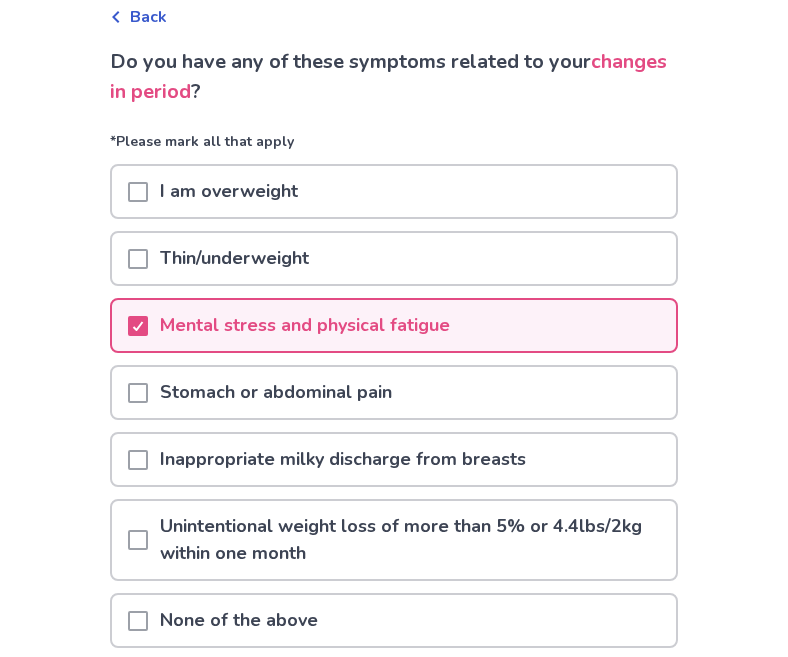 click on "Stomach or abdominal pain" at bounding box center (276, 392) 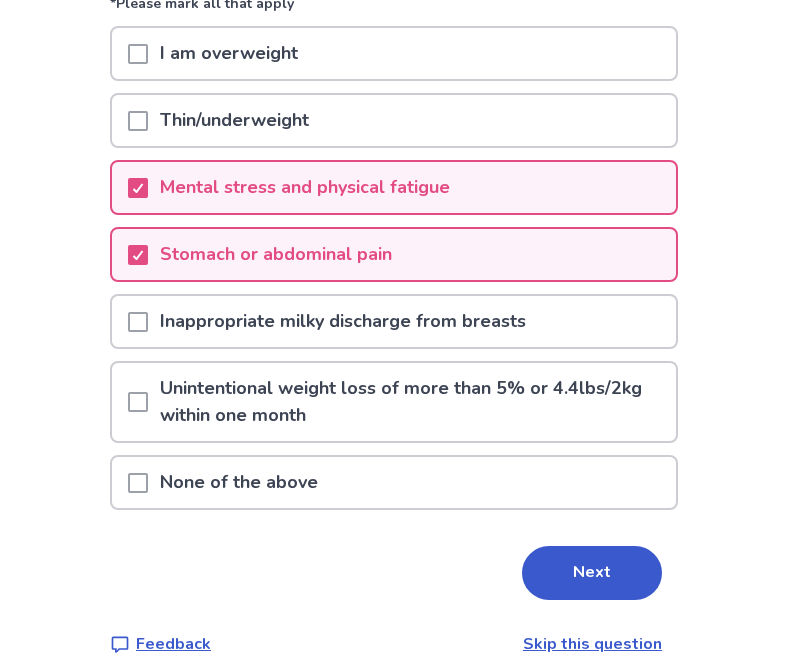 scroll, scrollTop: 274, scrollLeft: 0, axis: vertical 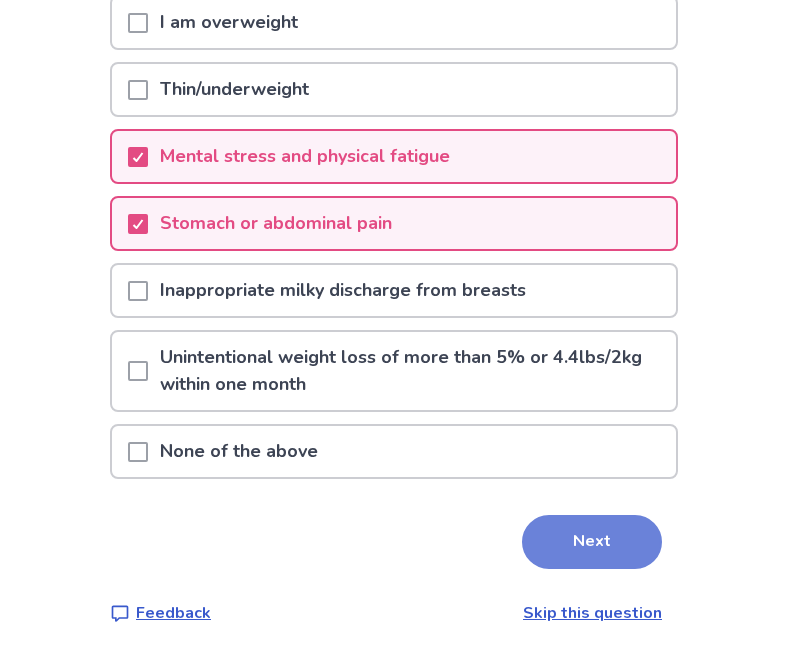 click on "Next" at bounding box center [592, 542] 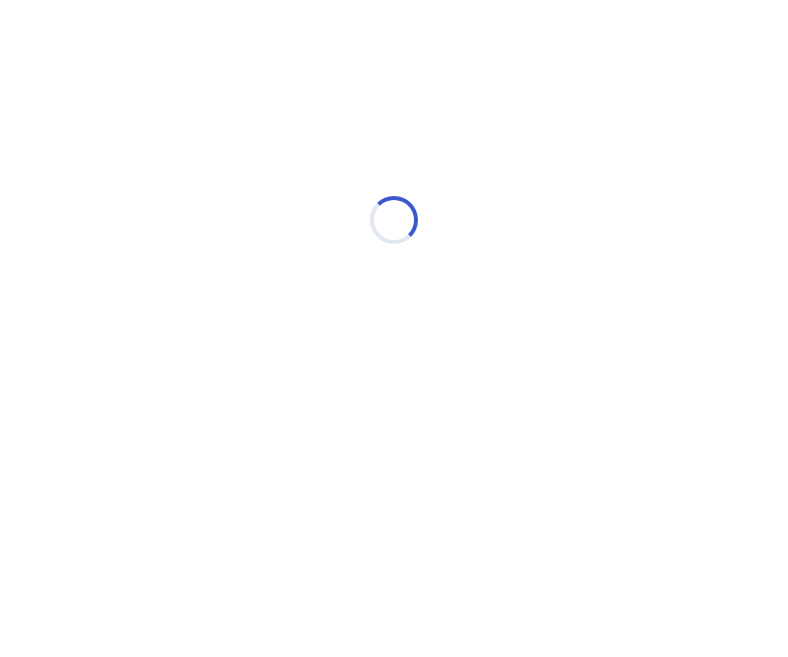 scroll, scrollTop: 0, scrollLeft: 0, axis: both 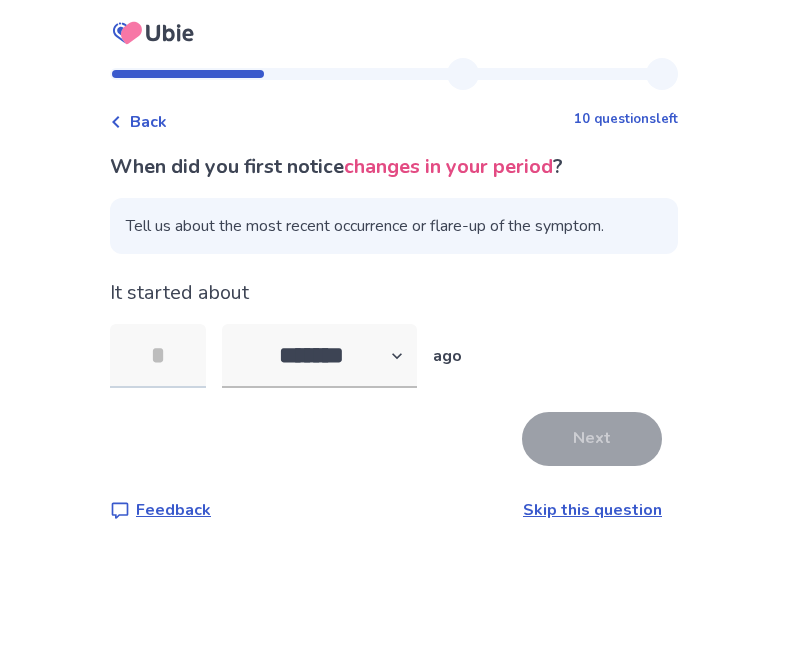 click at bounding box center [158, 356] 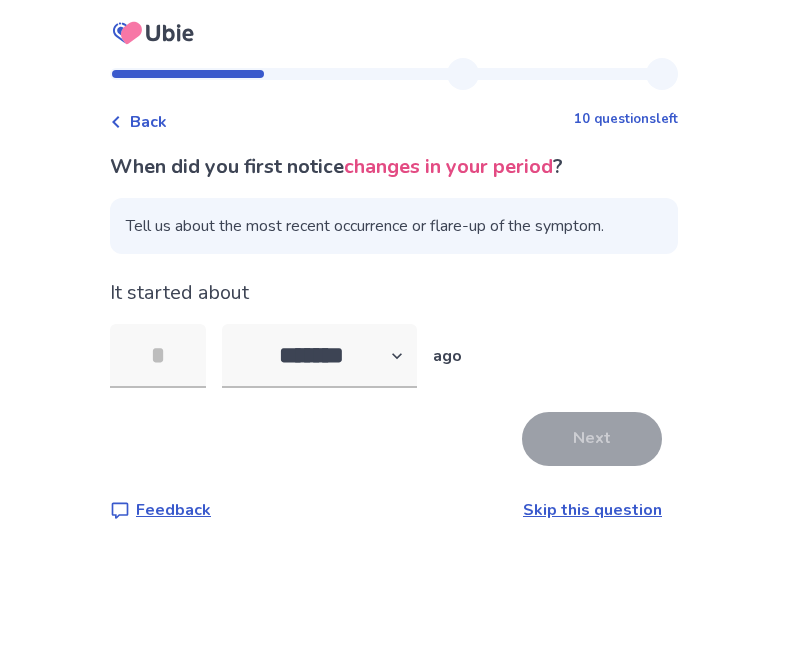 click on "Skip this question" at bounding box center (592, 510) 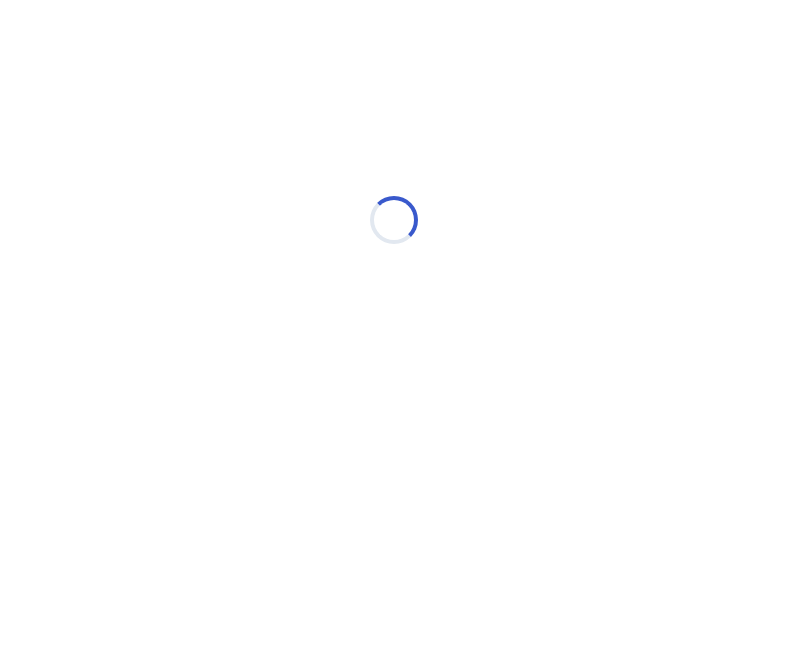 select on "*" 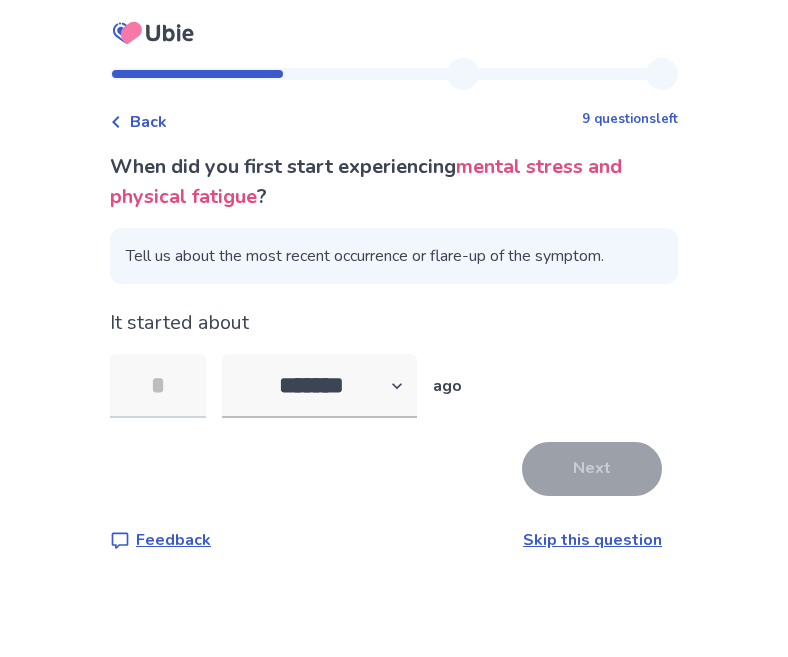 click at bounding box center [158, 386] 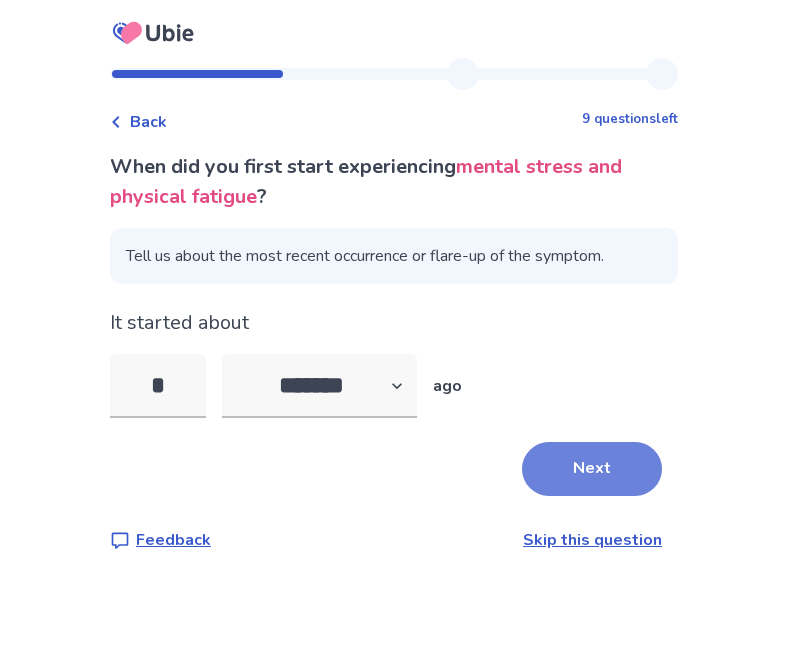 type on "*" 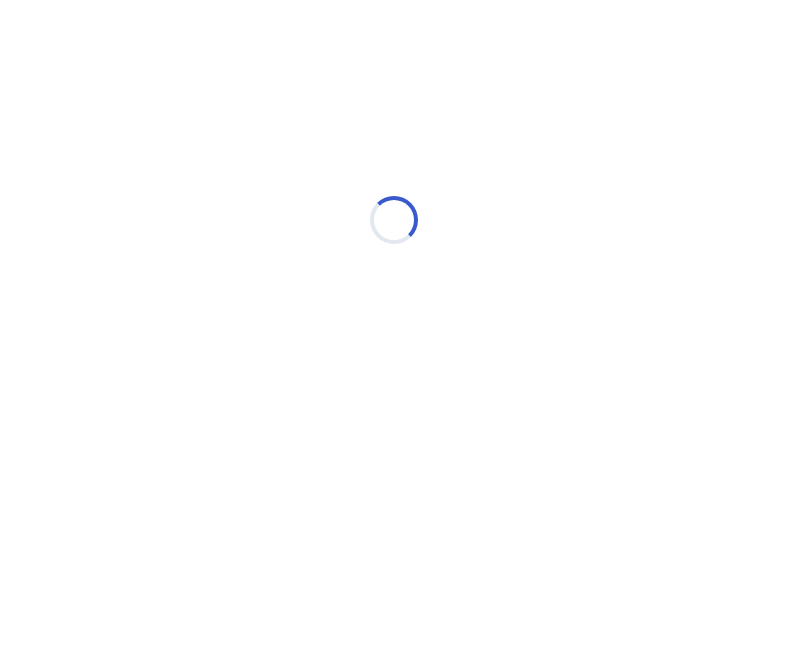 select on "*" 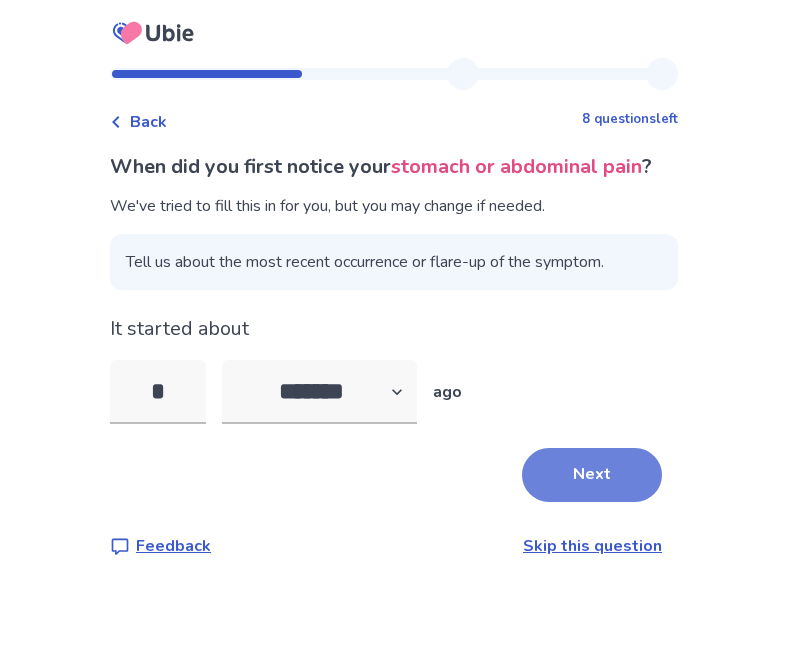 click on "Next" at bounding box center [592, 475] 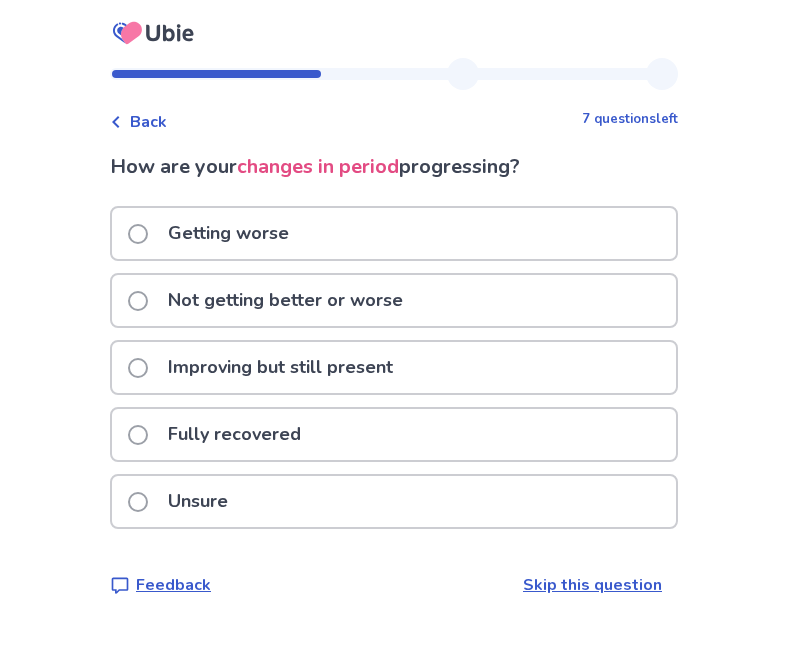 click on "Getting worse" at bounding box center [394, 233] 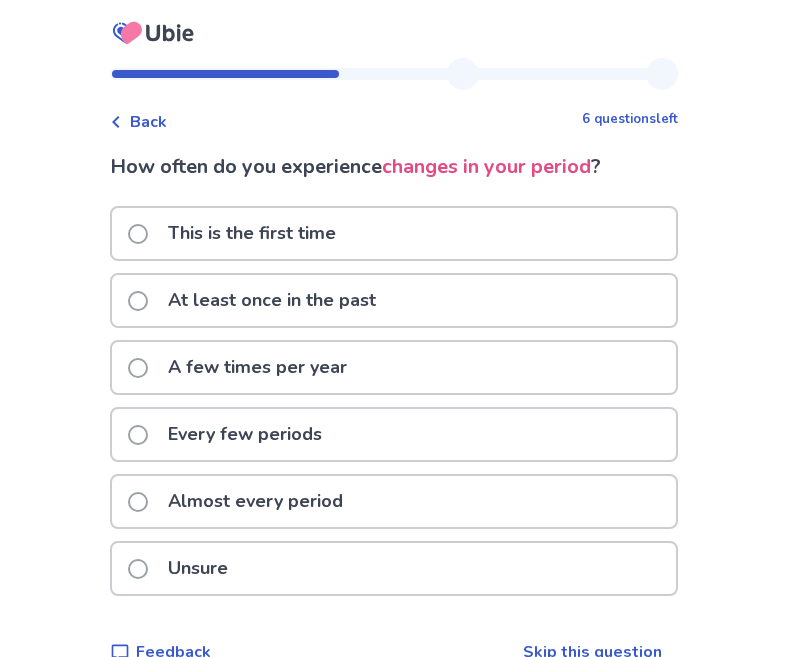 click on "Almost every period" at bounding box center (394, 501) 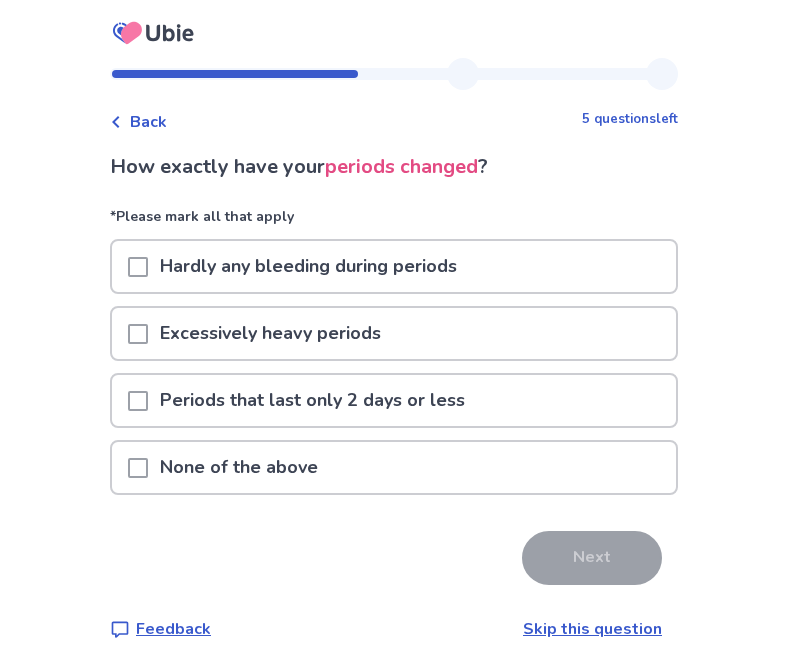 click on "Excessively heavy periods" at bounding box center [394, 333] 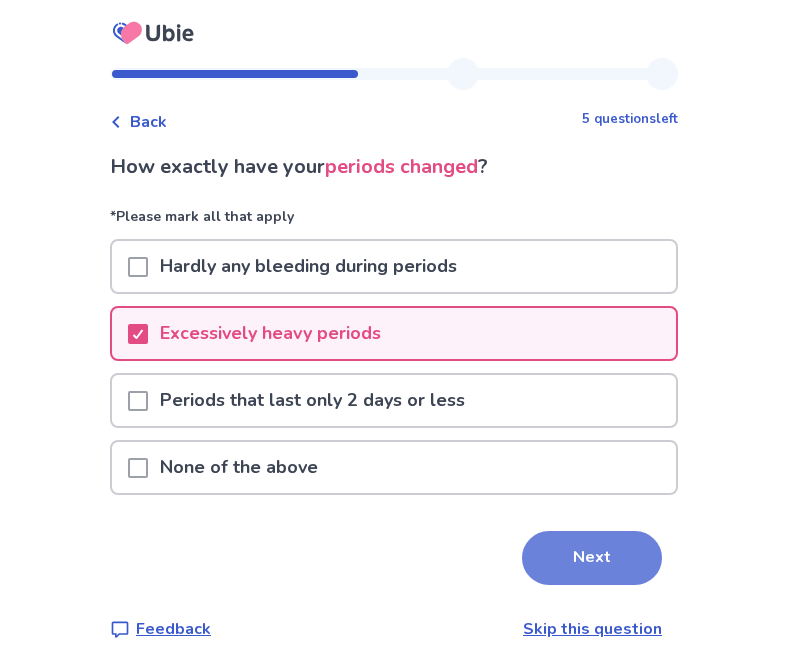 click on "Next" at bounding box center [592, 558] 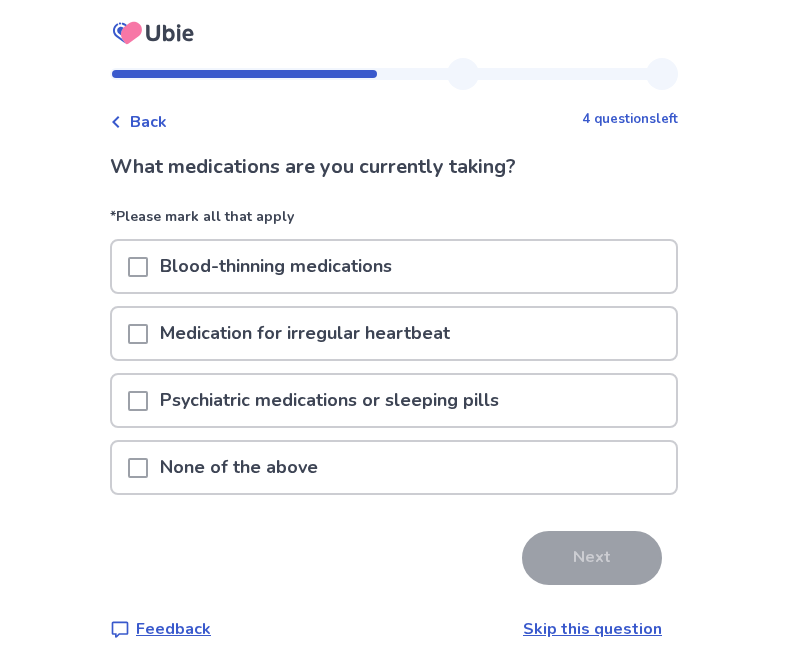click on "None of the above" at bounding box center (394, 467) 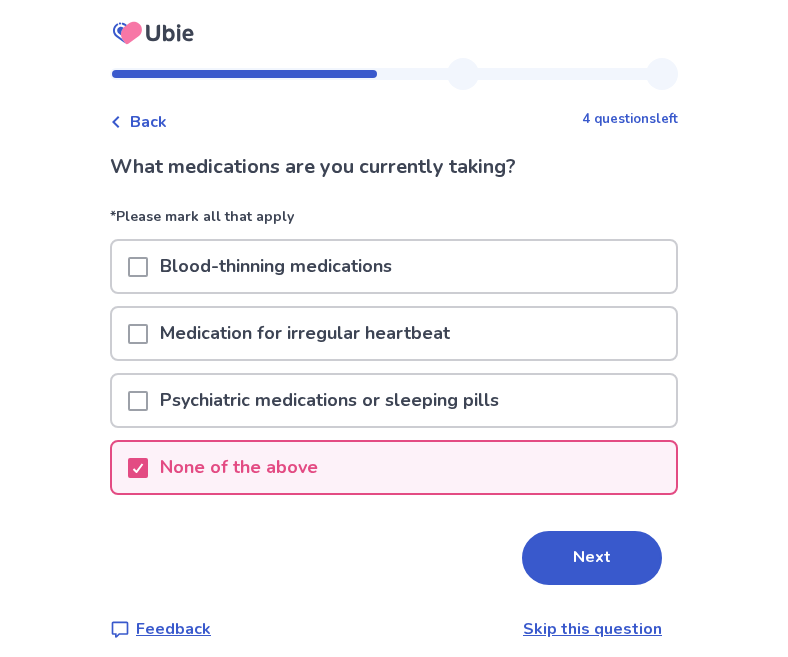 click on "What medications are you currently taking? *Please mark all that apply Blood-thinning medications Medication for irregular heartbeat Psychiatric medications or sleeping pills None of the above Next Feedback Skip this question" at bounding box center [394, 396] 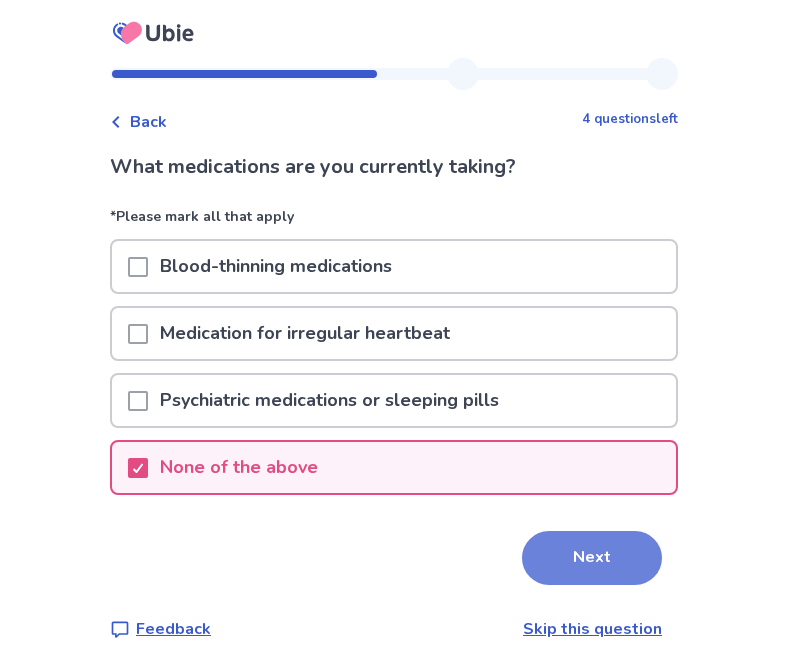 click on "Next" at bounding box center (592, 558) 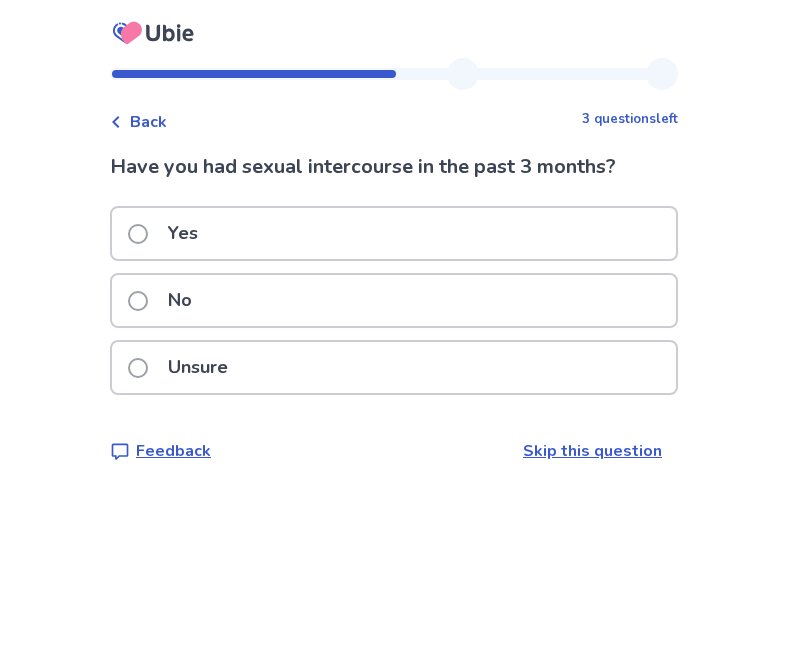 click on "No" at bounding box center (394, 300) 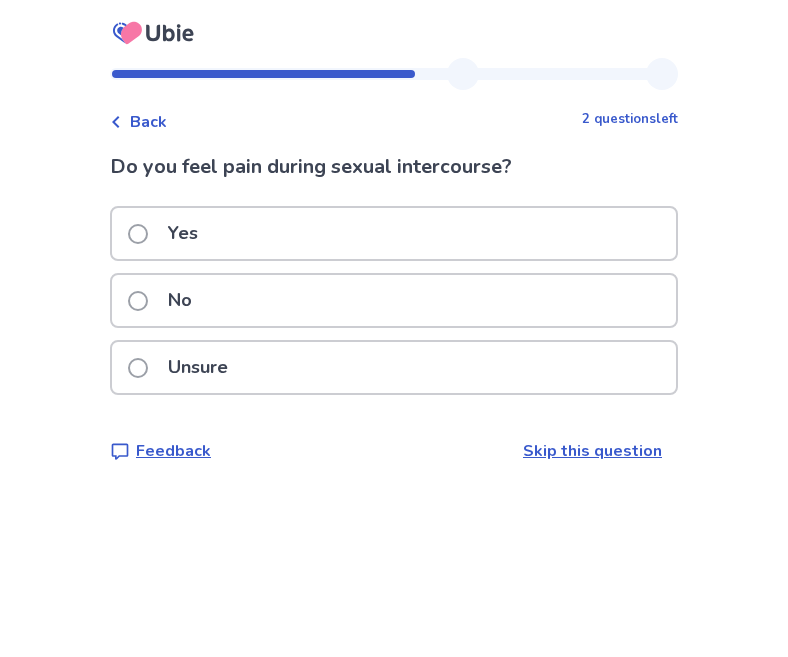 click on "No" at bounding box center [394, 300] 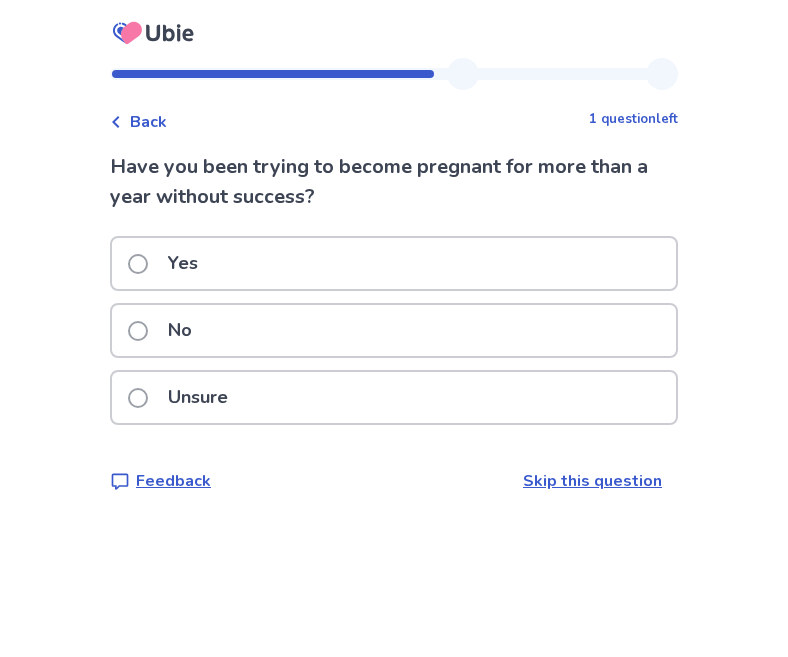 click on "Back" at bounding box center [148, 122] 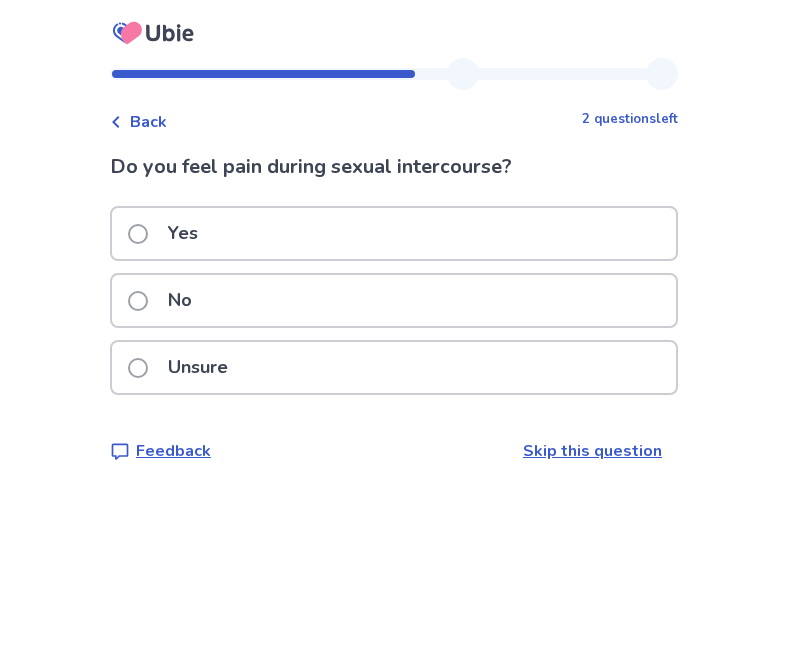 click on "Unsure" at bounding box center (394, 367) 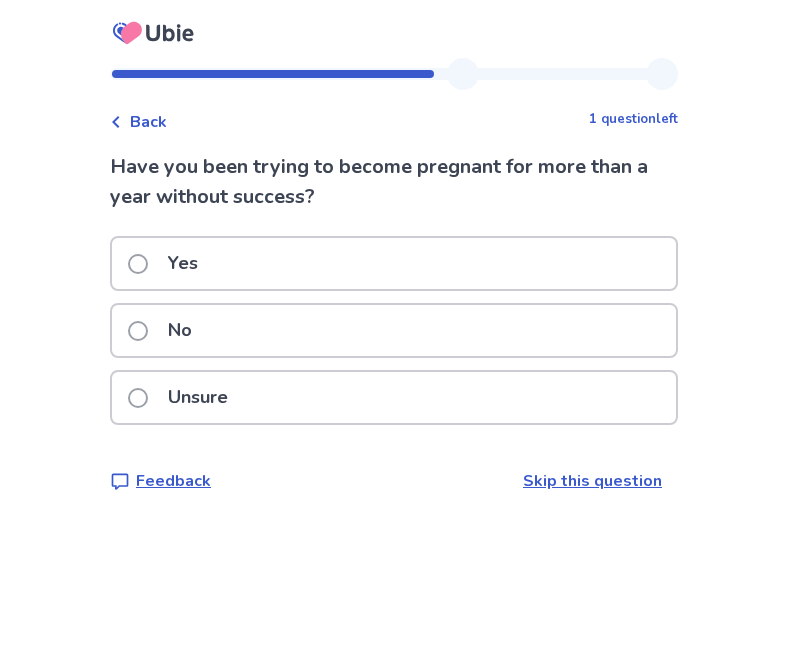 click on "No" at bounding box center (394, 330) 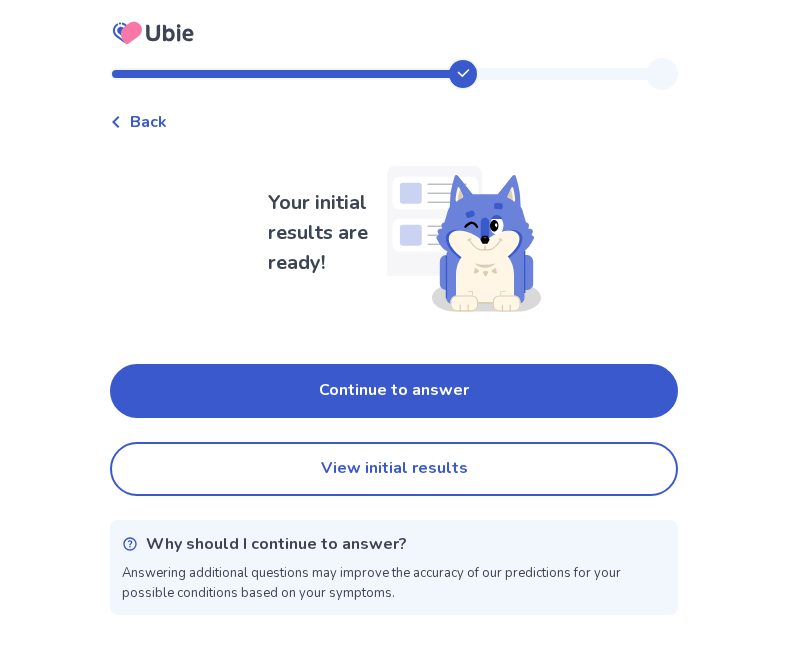 drag, startPoint x: 313, startPoint y: 462, endPoint x: 432, endPoint y: 351, distance: 162.73291 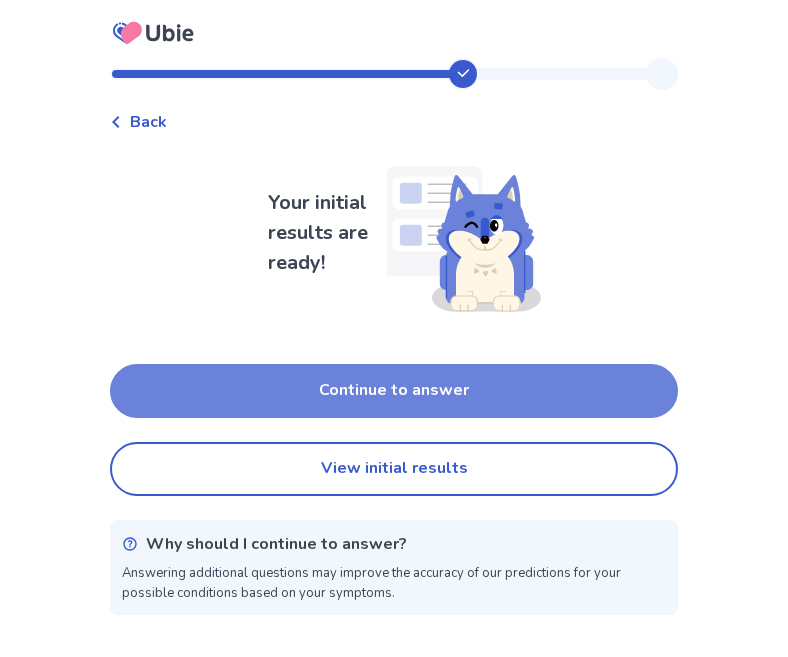 click on "Continue to answer" at bounding box center (394, 391) 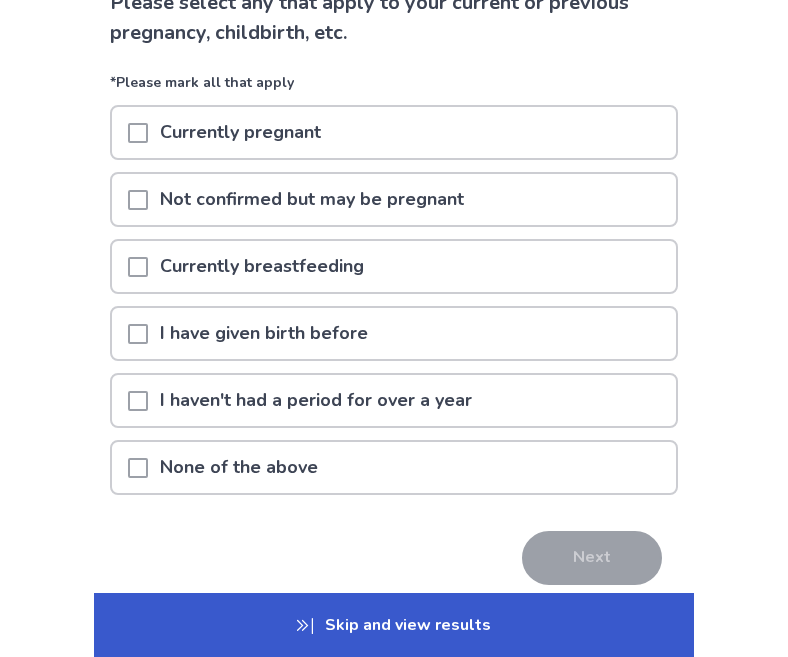 scroll, scrollTop: 167, scrollLeft: 0, axis: vertical 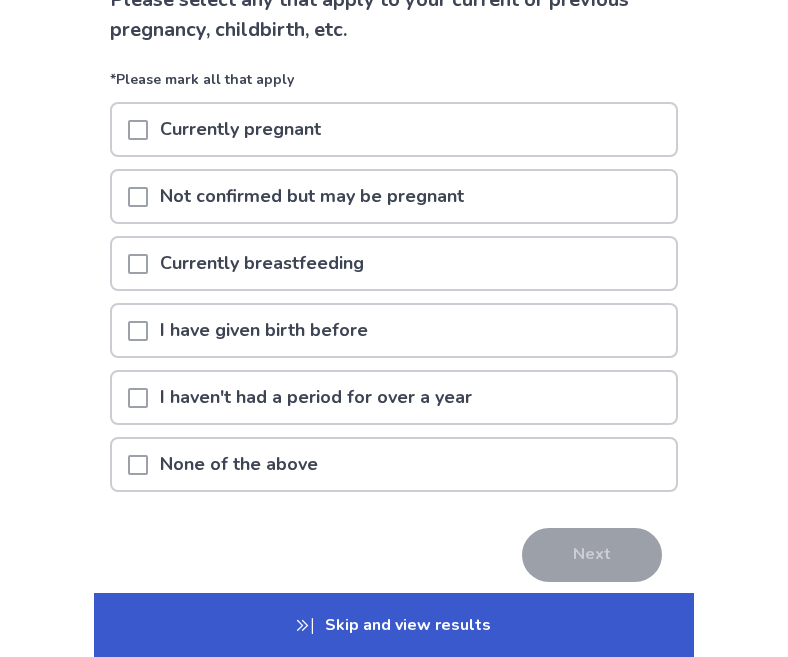 click on "None of the above" at bounding box center [394, 464] 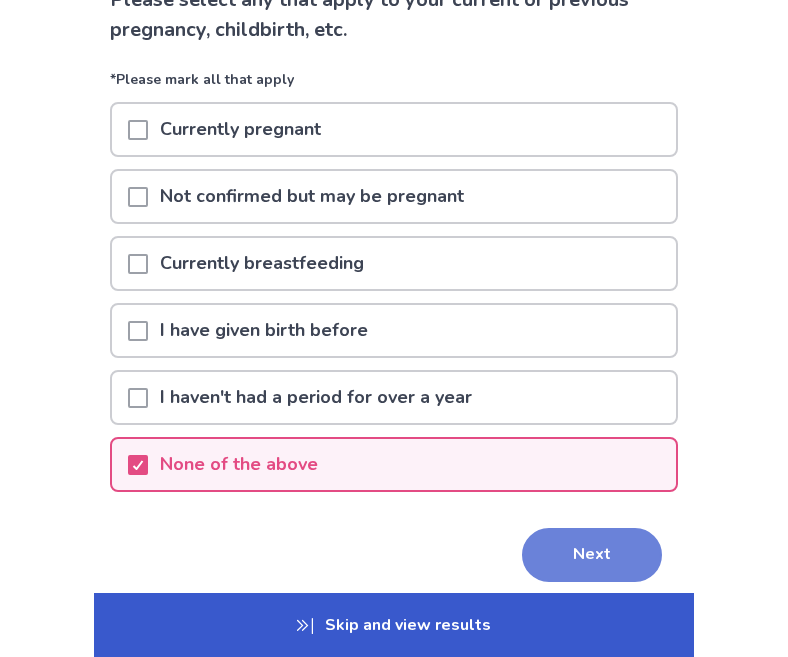 click on "Next" at bounding box center (592, 555) 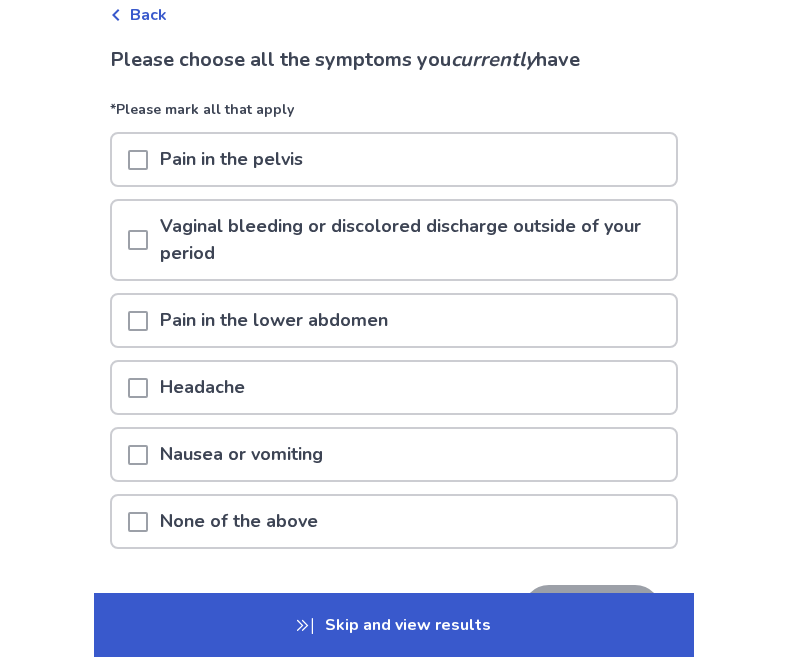 scroll, scrollTop: 127, scrollLeft: 0, axis: vertical 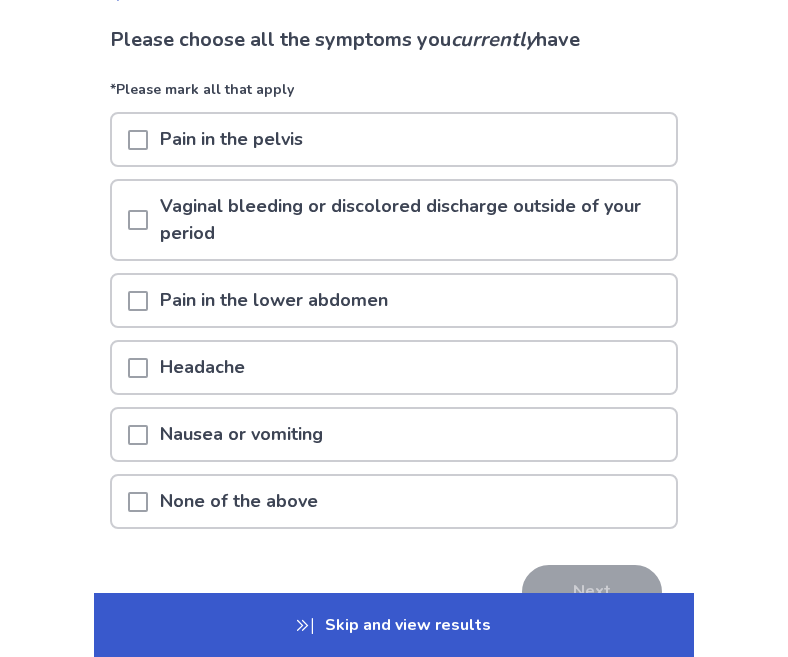 click on "Vaginal bleeding or discolored discharge outside of your period" at bounding box center (412, 220) 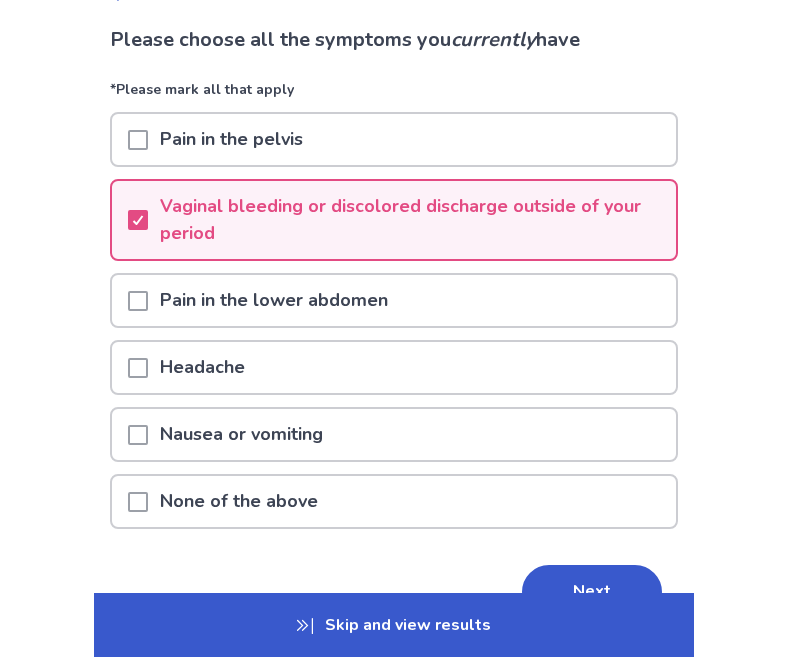 click on "Pain in the lower abdomen" at bounding box center [394, 300] 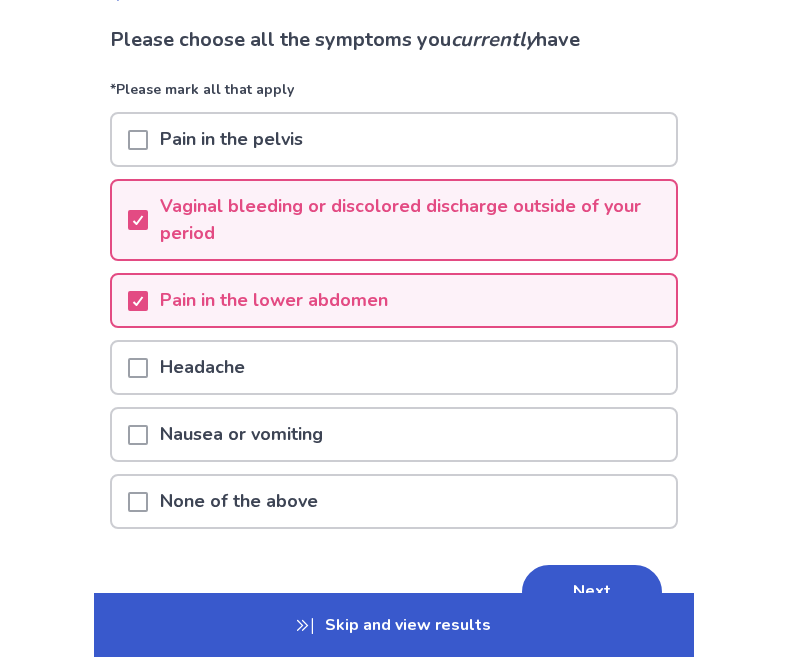 click on "Headache" at bounding box center [394, 367] 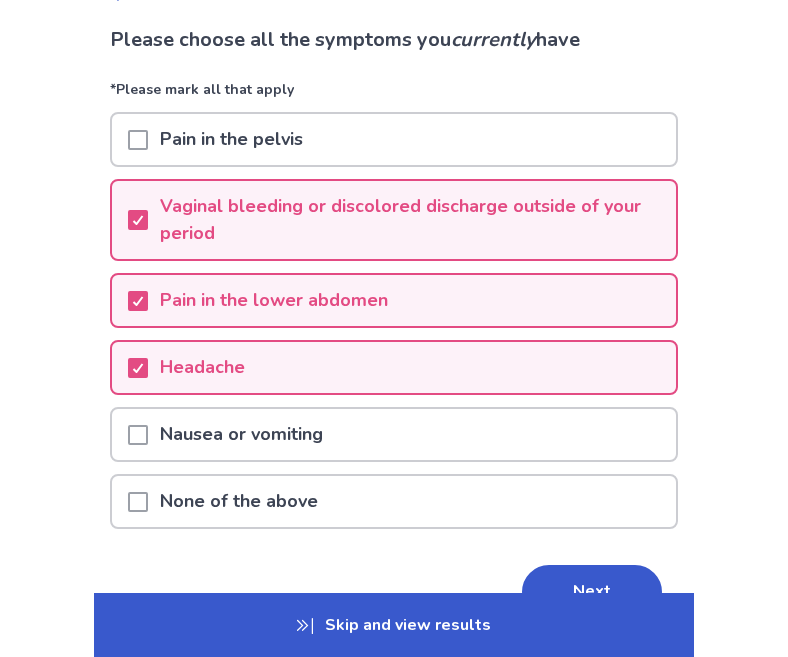 click on "Nausea or vomiting" at bounding box center (394, 434) 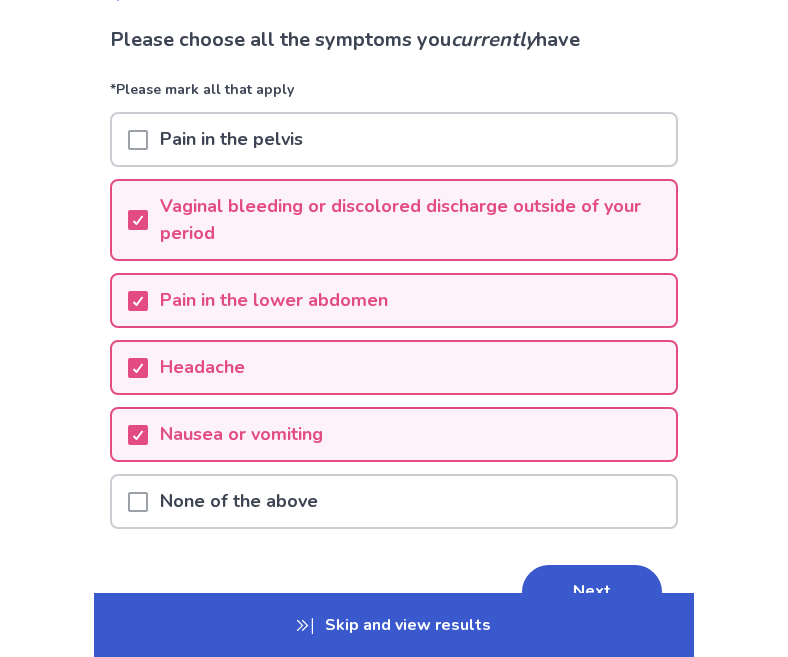 click on "Pain in the pelvis" at bounding box center [394, 139] 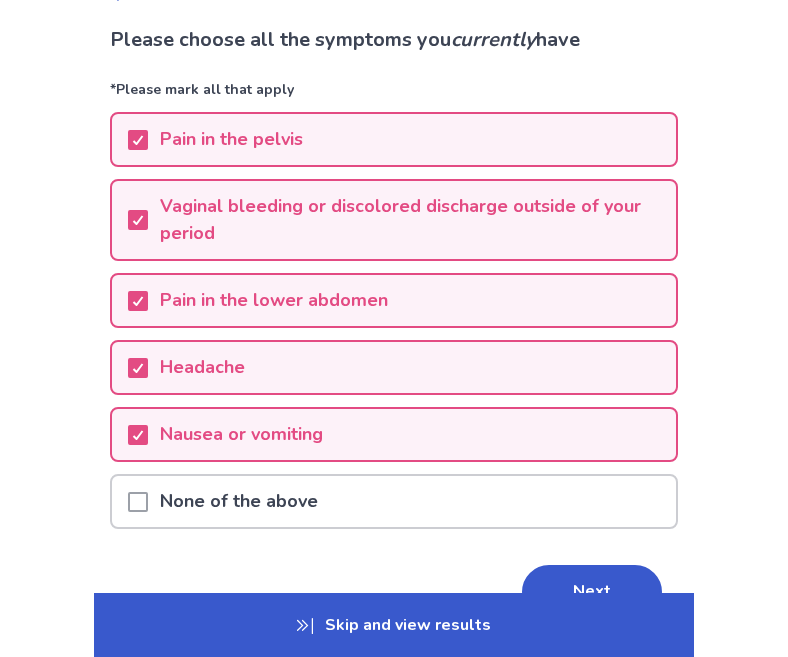 scroll, scrollTop: 241, scrollLeft: 0, axis: vertical 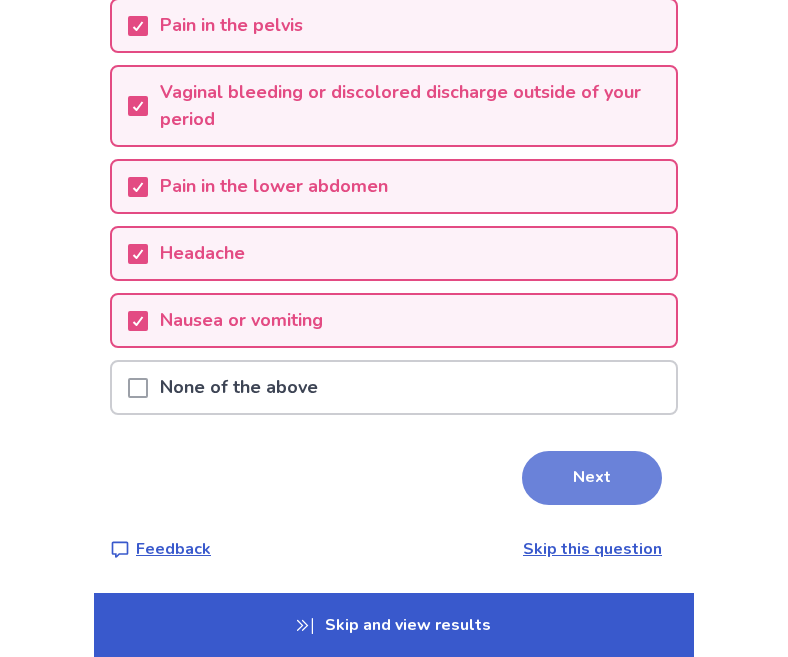 click on "Next" at bounding box center [592, 478] 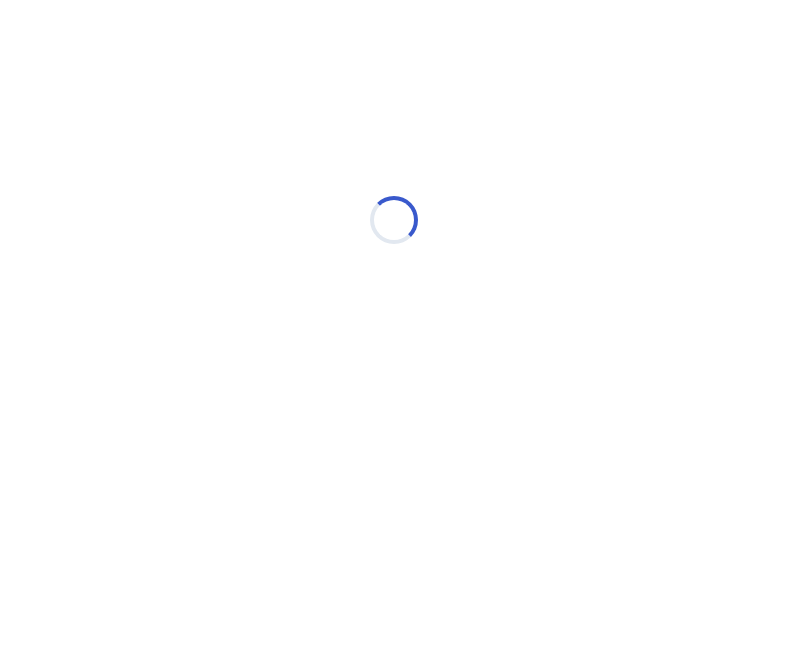 scroll, scrollTop: 0, scrollLeft: 0, axis: both 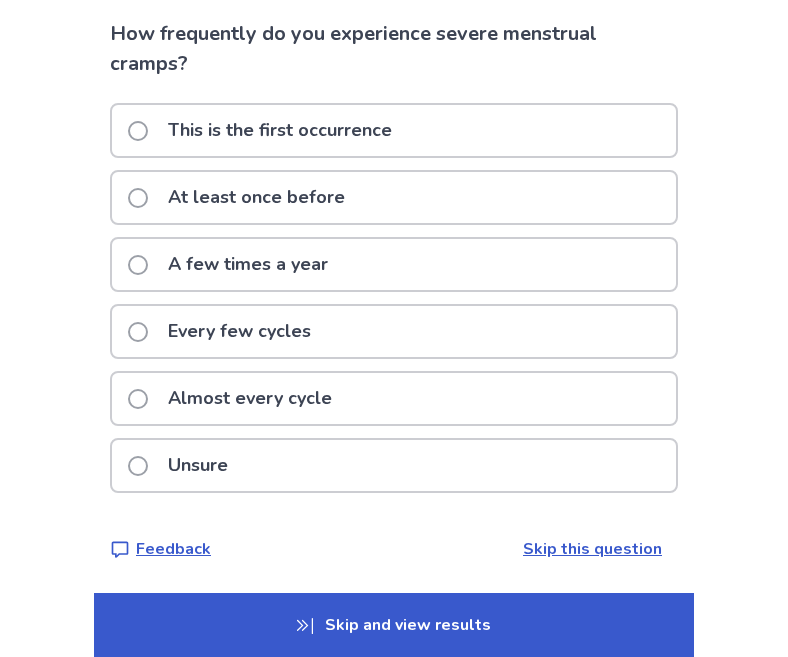 click on "Almost every cycle" at bounding box center [394, 398] 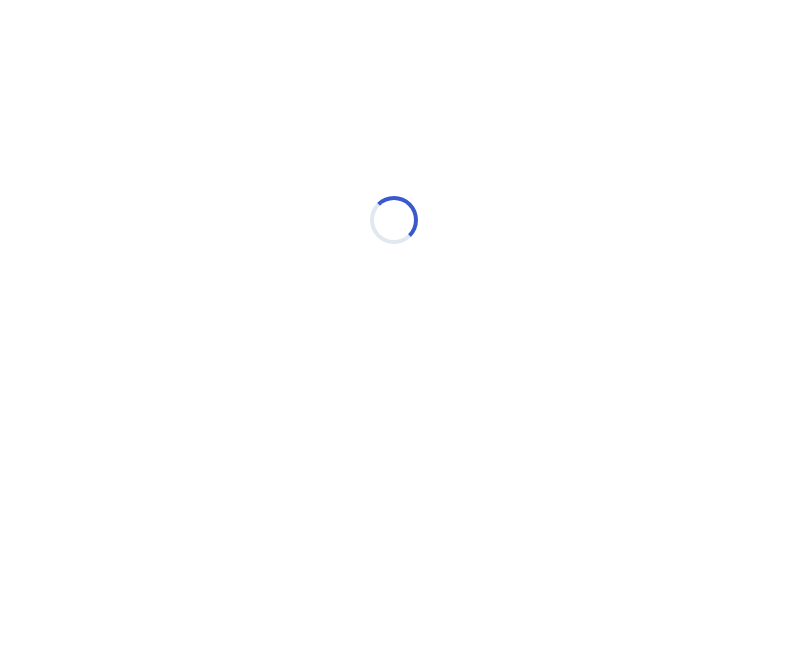 scroll, scrollTop: 0, scrollLeft: 0, axis: both 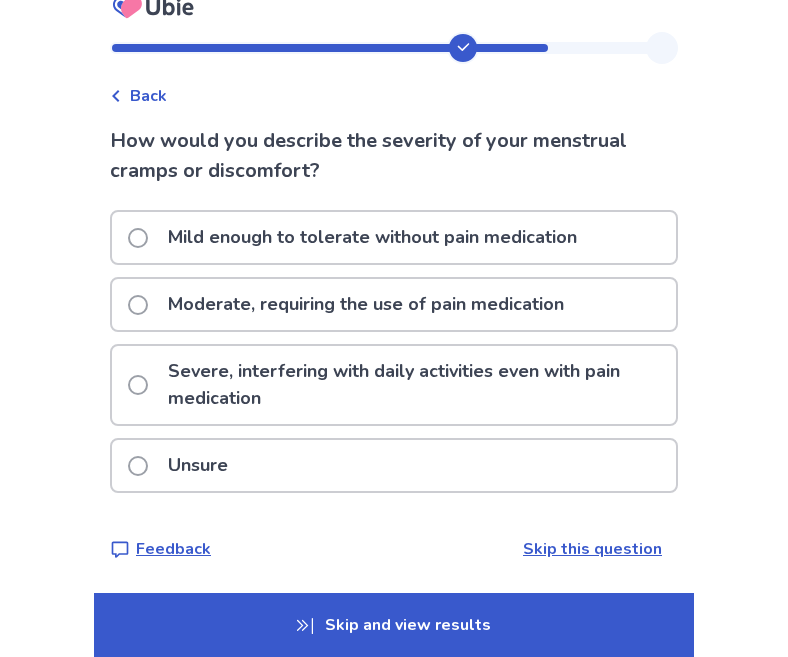 click on "Moderate, requiring the use of pain medication" at bounding box center [394, 304] 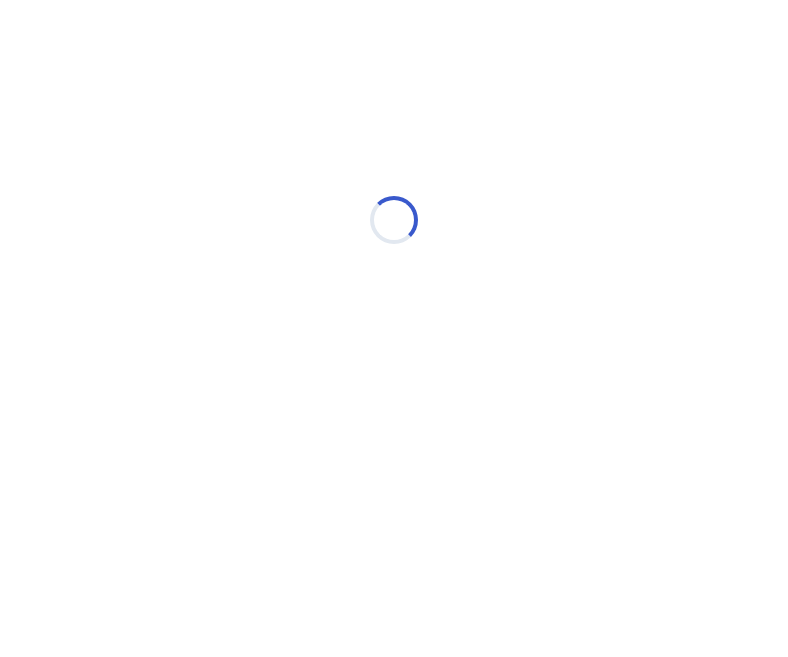 scroll, scrollTop: 0, scrollLeft: 0, axis: both 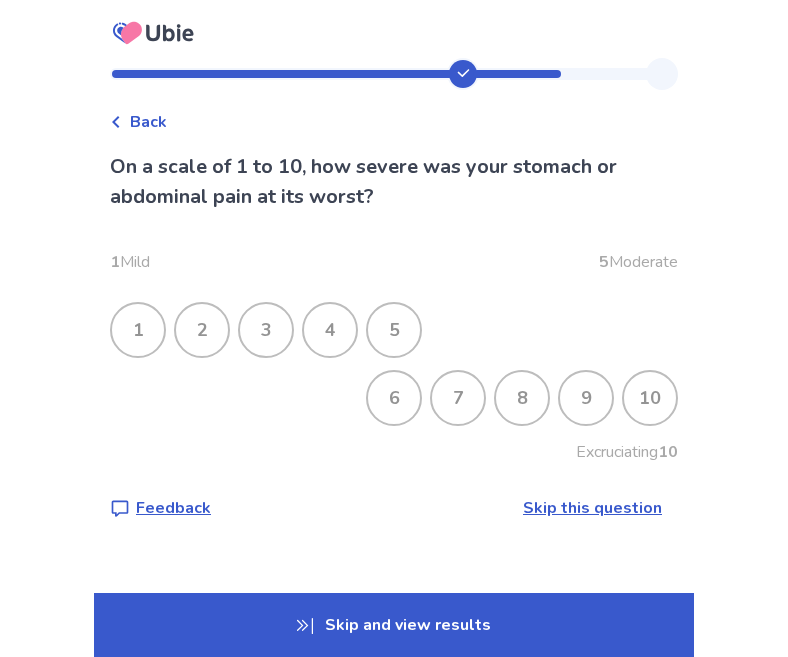 click on "7" at bounding box center (458, 398) 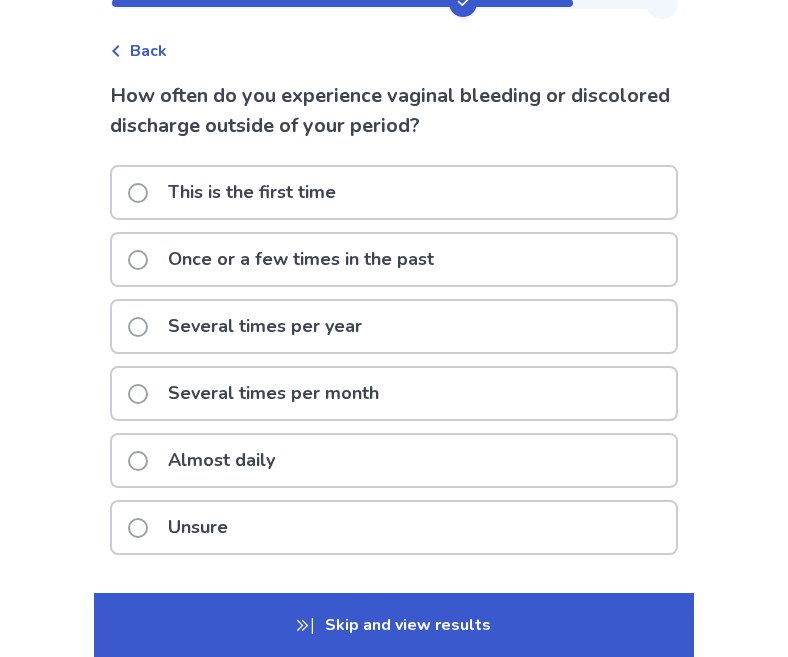 scroll, scrollTop: 97, scrollLeft: 0, axis: vertical 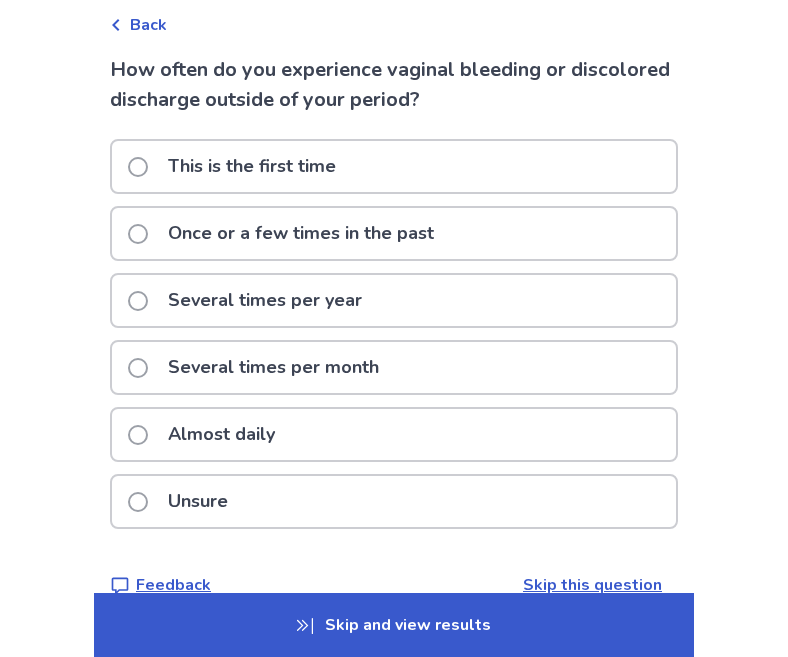 drag, startPoint x: 429, startPoint y: 255, endPoint x: 406, endPoint y: 239, distance: 28.01785 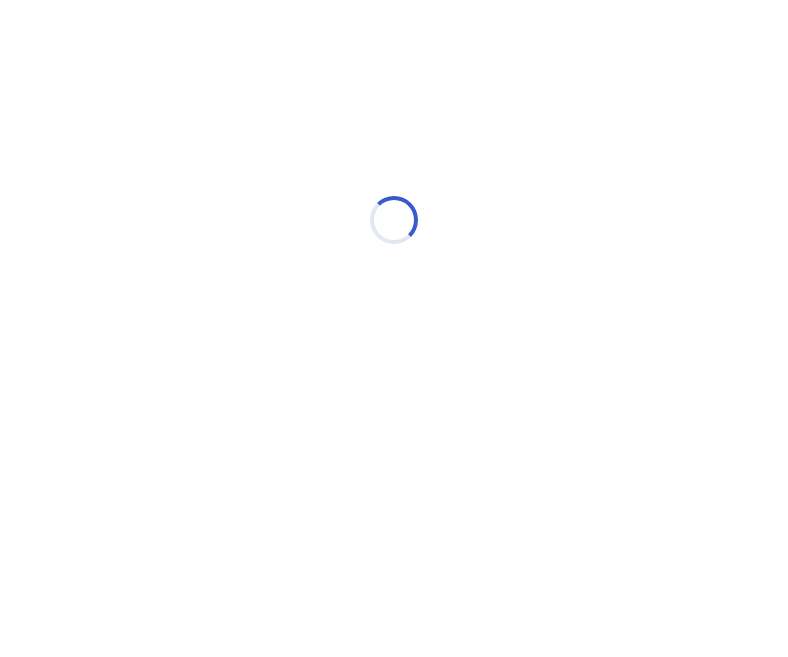 click on "Loading..." at bounding box center [394, 220] 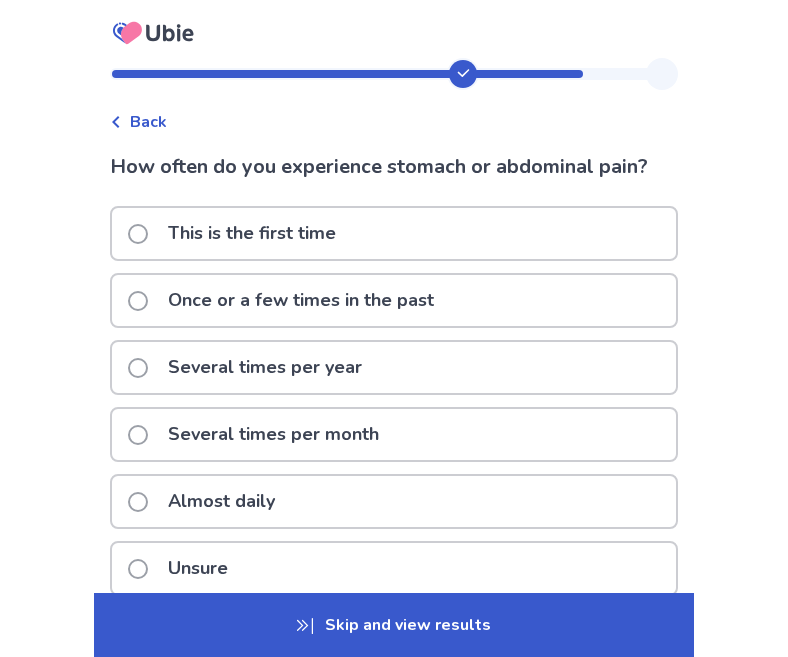 scroll, scrollTop: 103, scrollLeft: 0, axis: vertical 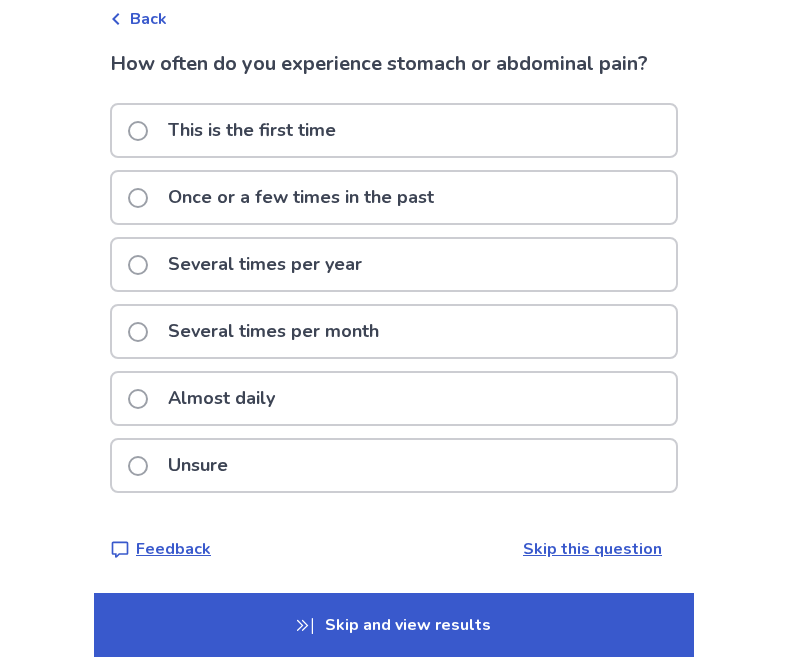click on "Several times per month" at bounding box center (394, 331) 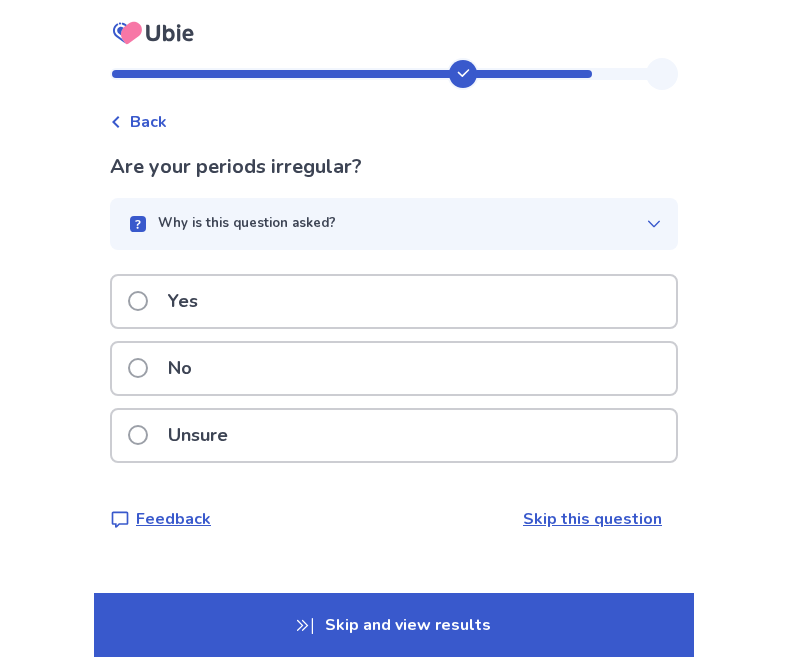 click on "No" at bounding box center [394, 368] 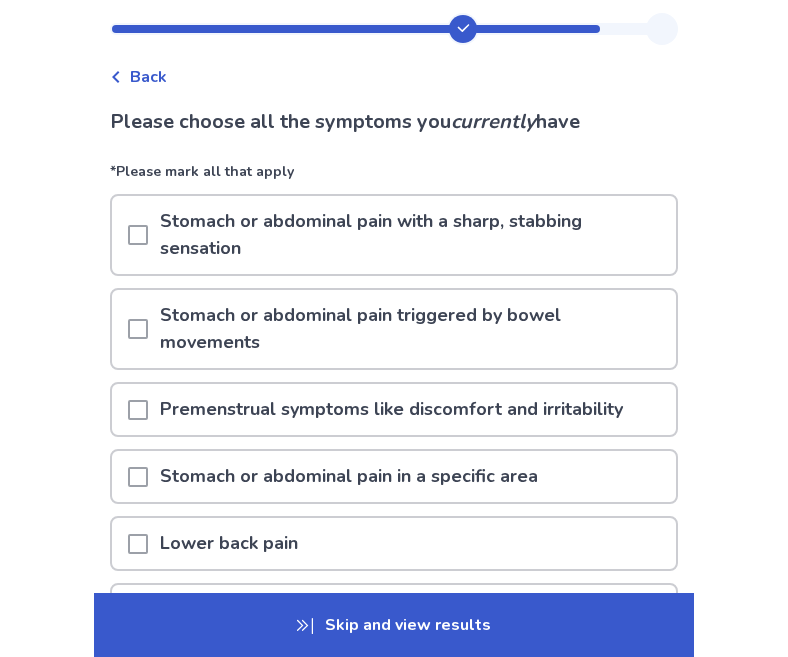 scroll, scrollTop: 94, scrollLeft: 0, axis: vertical 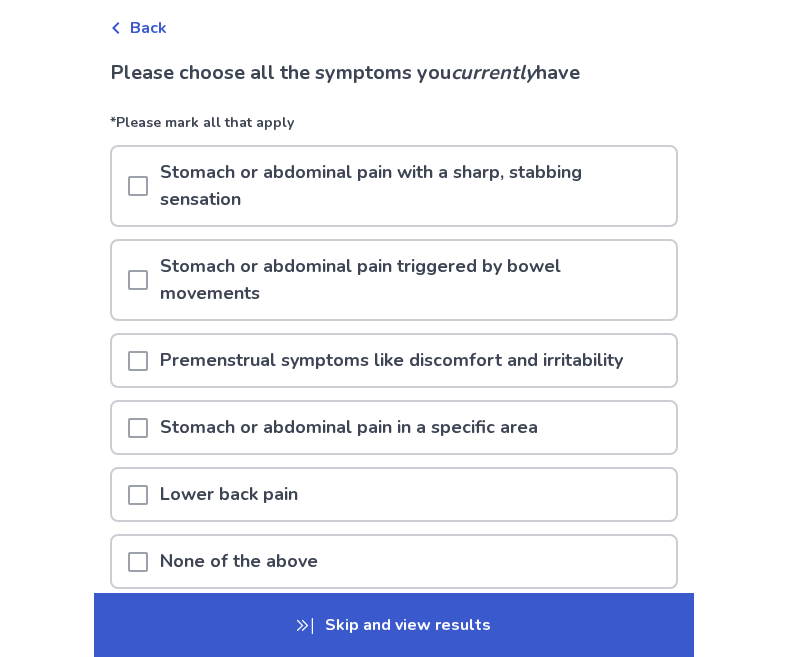 click on "Stomach or abdominal pain with a sharp, stabbing sensation" at bounding box center [412, 186] 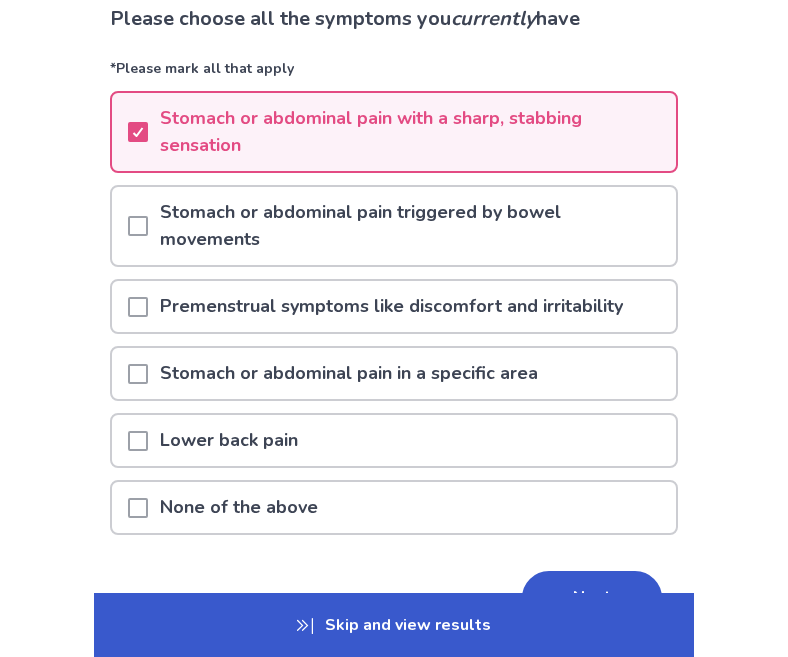 scroll, scrollTop: 160, scrollLeft: 0, axis: vertical 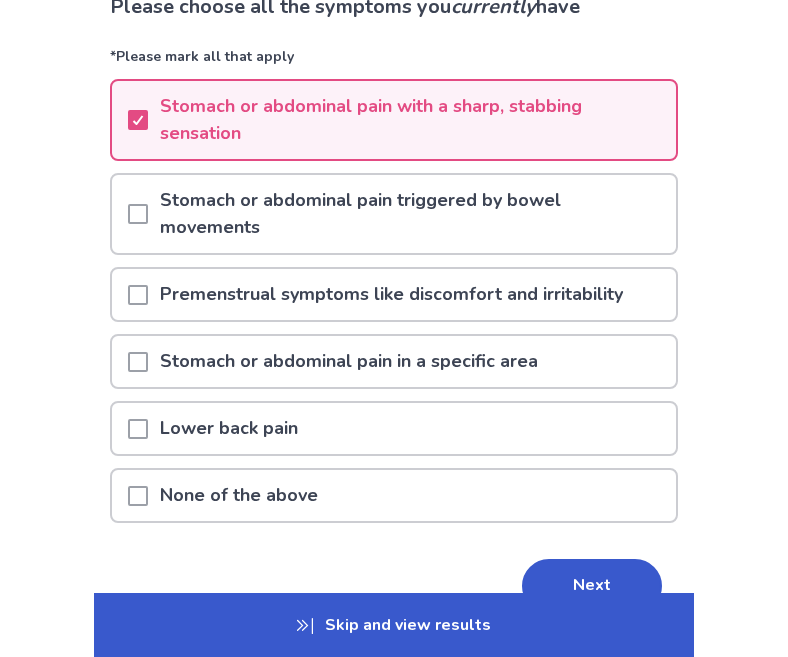 click on "Stomach or abdominal pain triggered by bowel movements" at bounding box center (412, 214) 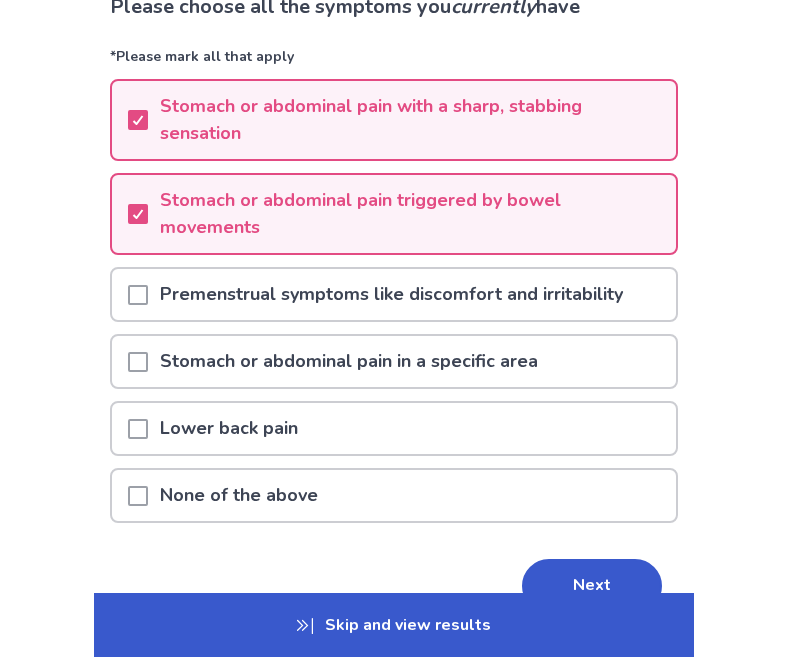 click on "Premenstrual symptoms like discomfort and irritability" at bounding box center (391, 294) 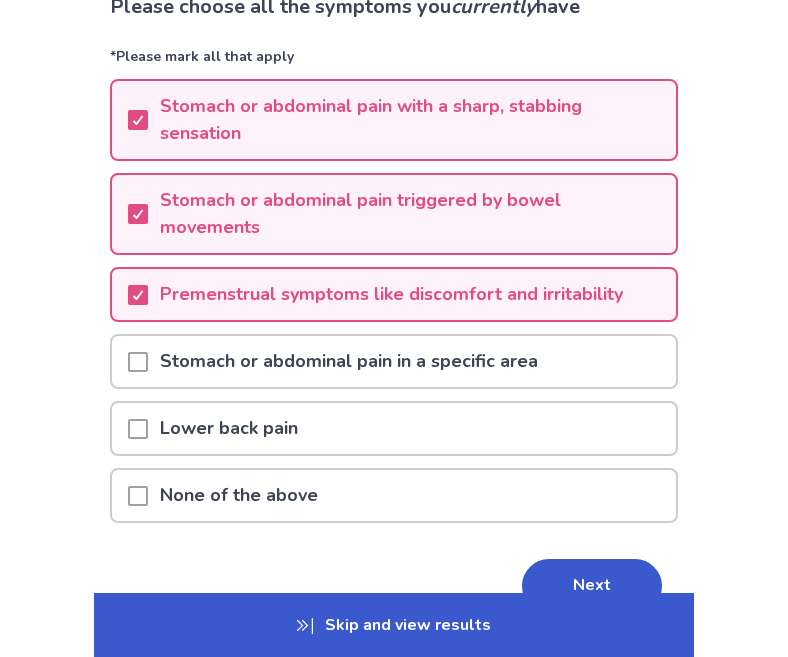 click on "Lower back pain" at bounding box center (394, 428) 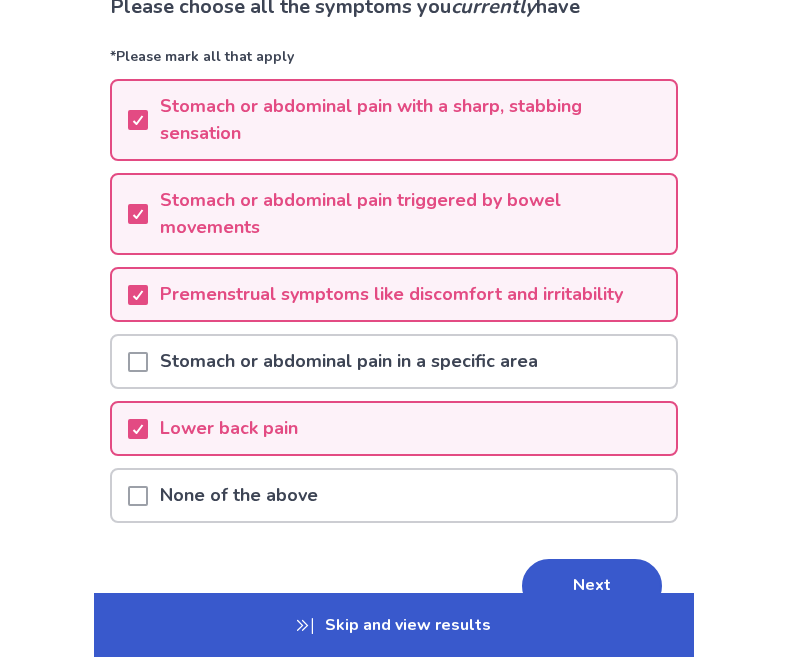 scroll, scrollTop: 253, scrollLeft: 0, axis: vertical 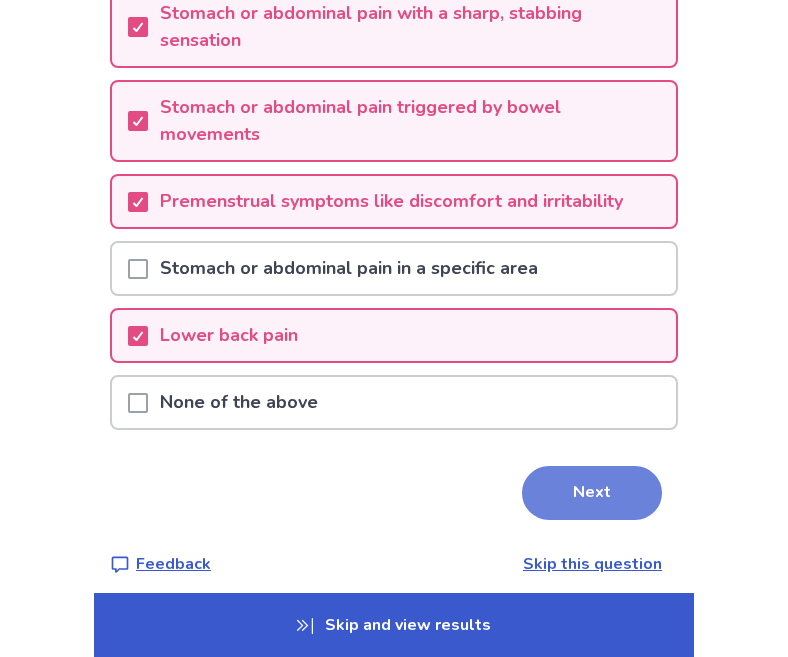 click on "Next" at bounding box center (592, 493) 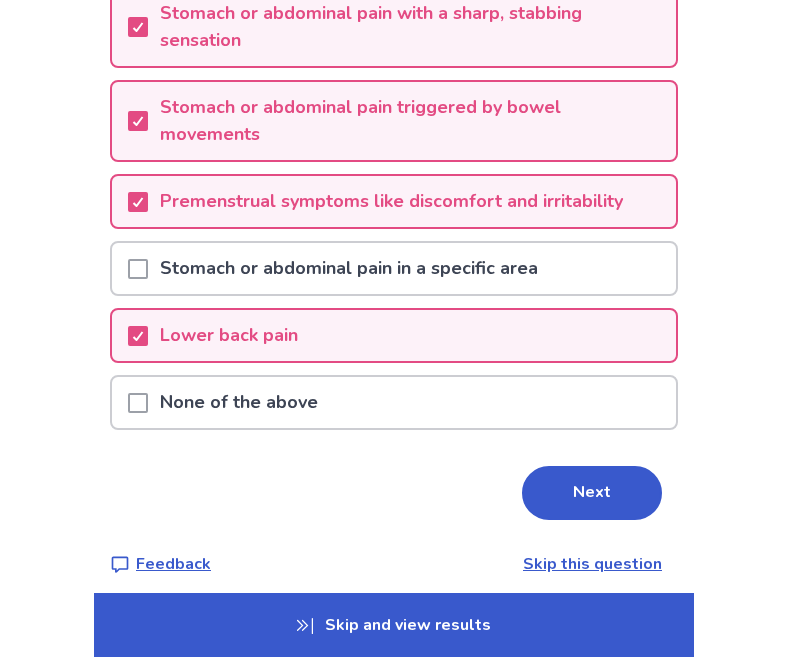 scroll, scrollTop: 0, scrollLeft: 0, axis: both 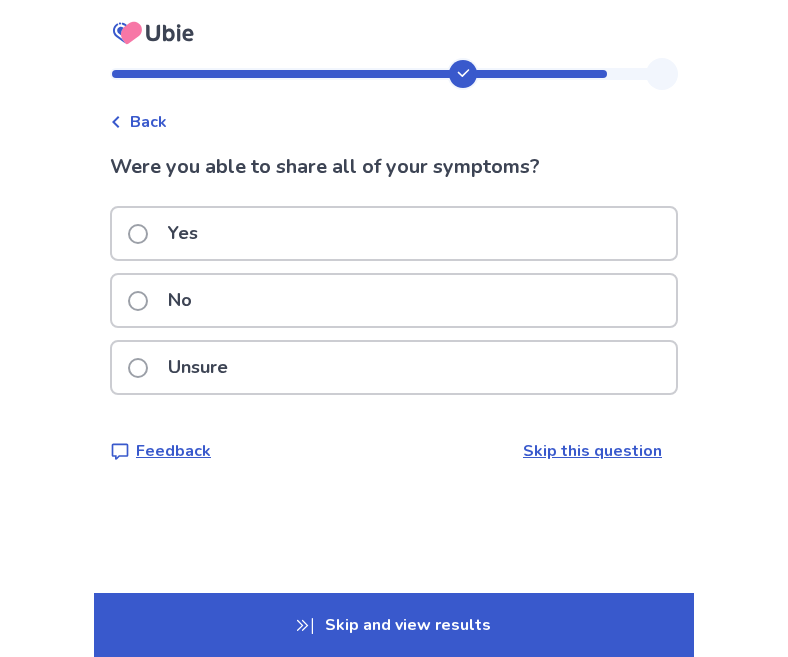 click on "Yes" at bounding box center (394, 233) 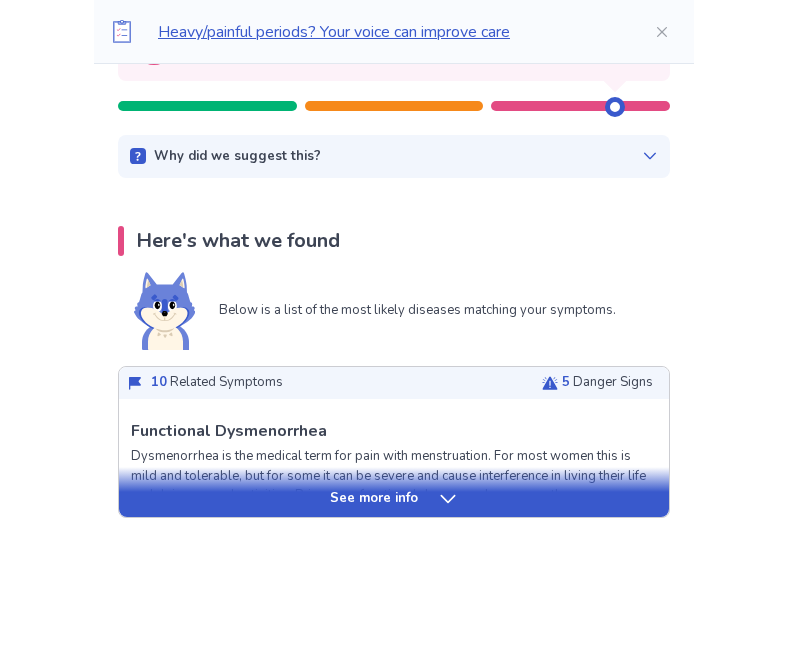 scroll, scrollTop: 481, scrollLeft: 0, axis: vertical 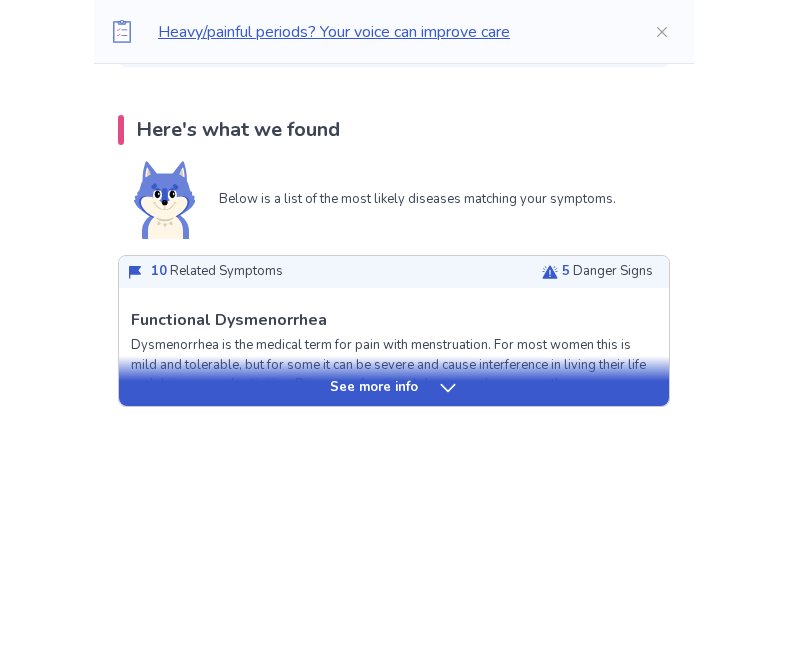 click on "See more info" at bounding box center (394, 381) 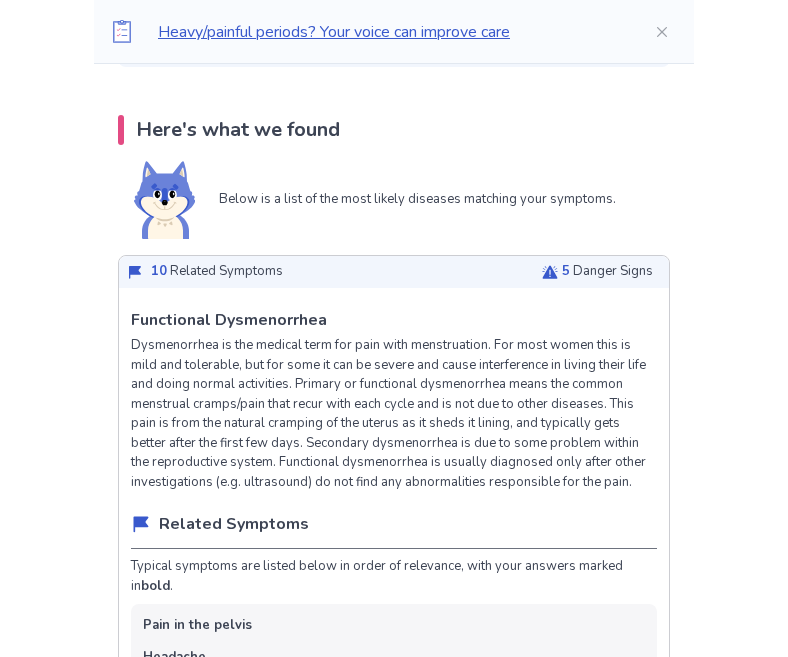 drag, startPoint x: 499, startPoint y: 374, endPoint x: 482, endPoint y: 339, distance: 38.910152 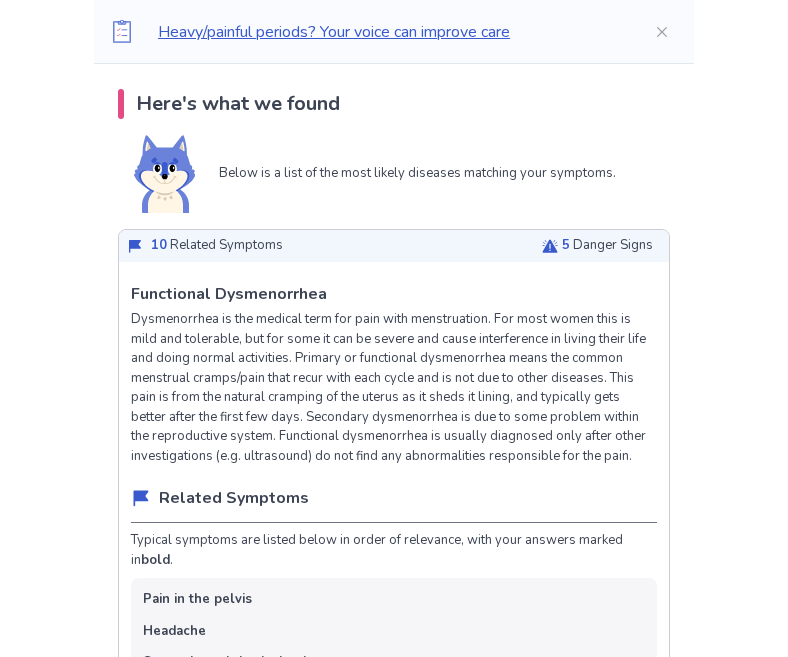 click on "Dysmenorrhea is the medical term for pain with menstruation.
For most women this is mild and tolerable, but for some it can be severe and cause interference in living their life and doing normal activities.
Primary or functional dysmenorrhea means the common menstrual cramps/pain that recur with each cycle and is not due to other diseases.
This pain is from the natural cramping of the uterus as it sheds it lining, and typically gets better after the first few days.
Secondary dysmenorrhea is due to some problem within the reproductive system.
Functional dysmenorrhea is usually diagnosed only after other investigations (e.g. ultrasound) do not find any abnormalities responsible for the pain." at bounding box center (394, 388) 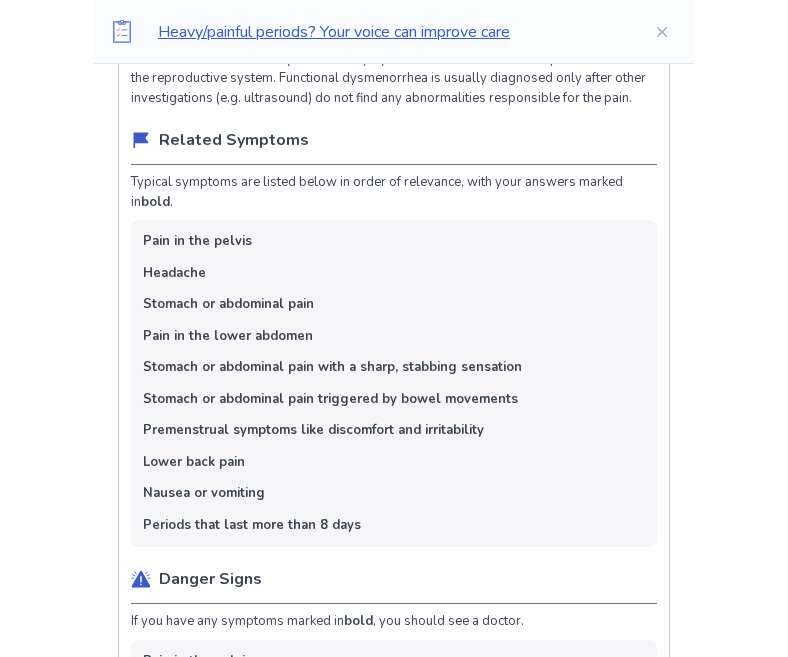 scroll, scrollTop: 995, scrollLeft: 0, axis: vertical 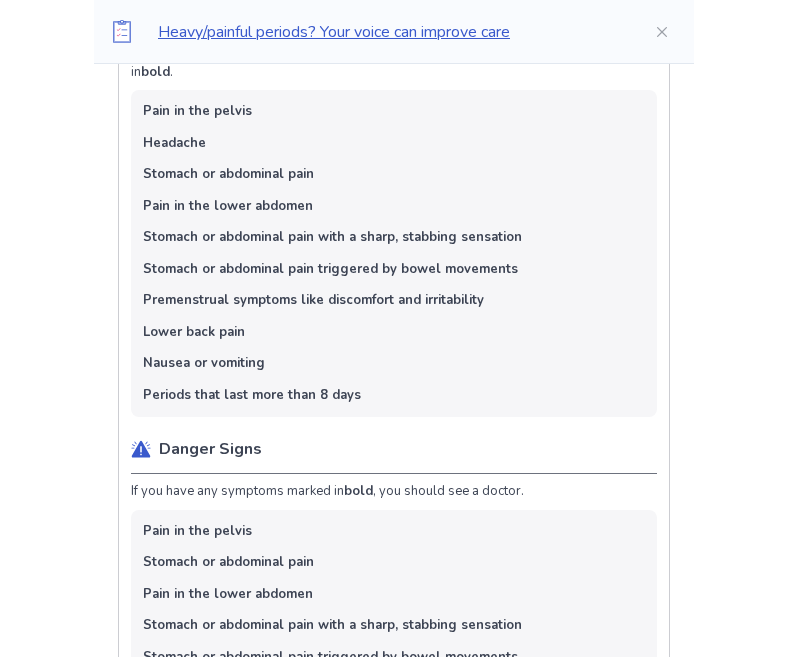 drag, startPoint x: 475, startPoint y: 433, endPoint x: 400, endPoint y: 294, distance: 157.94302 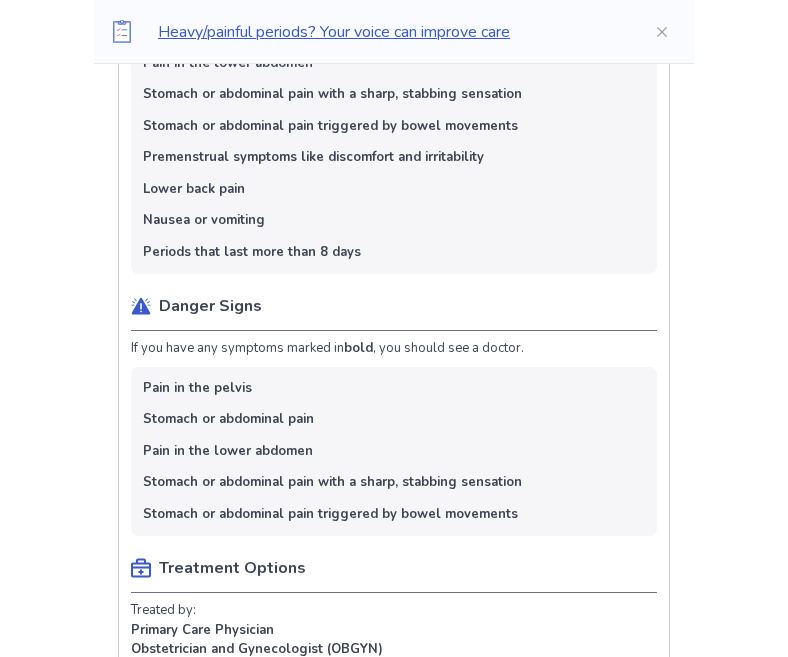 scroll, scrollTop: 1290, scrollLeft: 0, axis: vertical 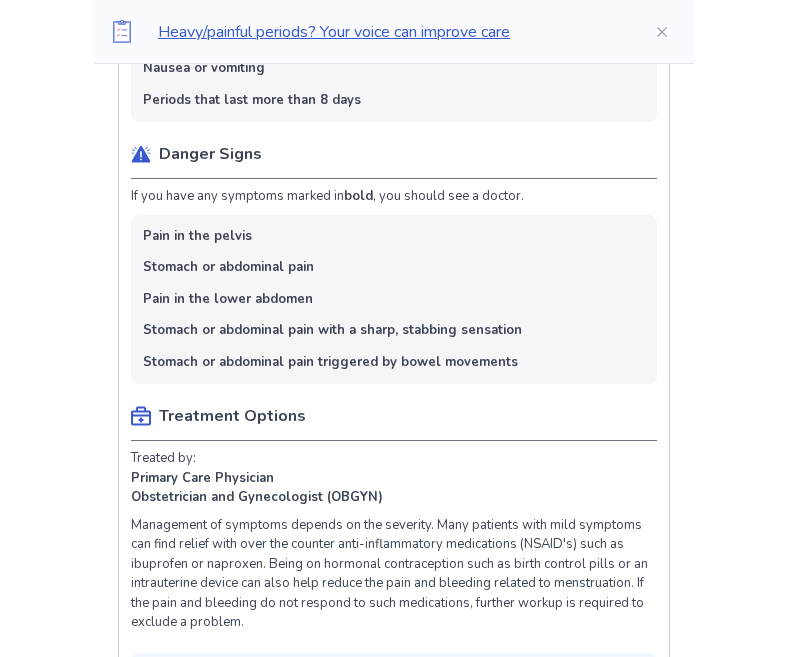 drag, startPoint x: 400, startPoint y: 294, endPoint x: 379, endPoint y: 219, distance: 77.88453 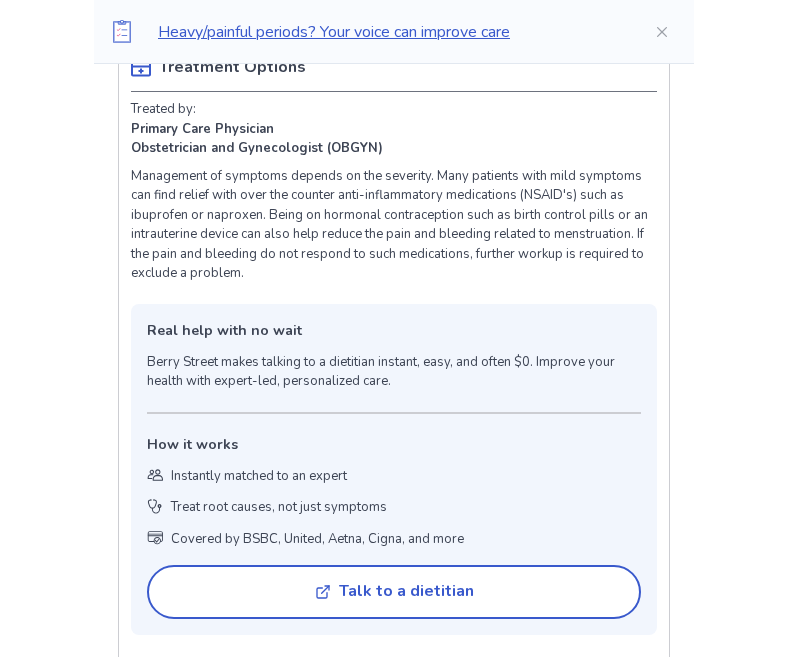 drag, startPoint x: 379, startPoint y: 219, endPoint x: 400, endPoint y: 391, distance: 173.27724 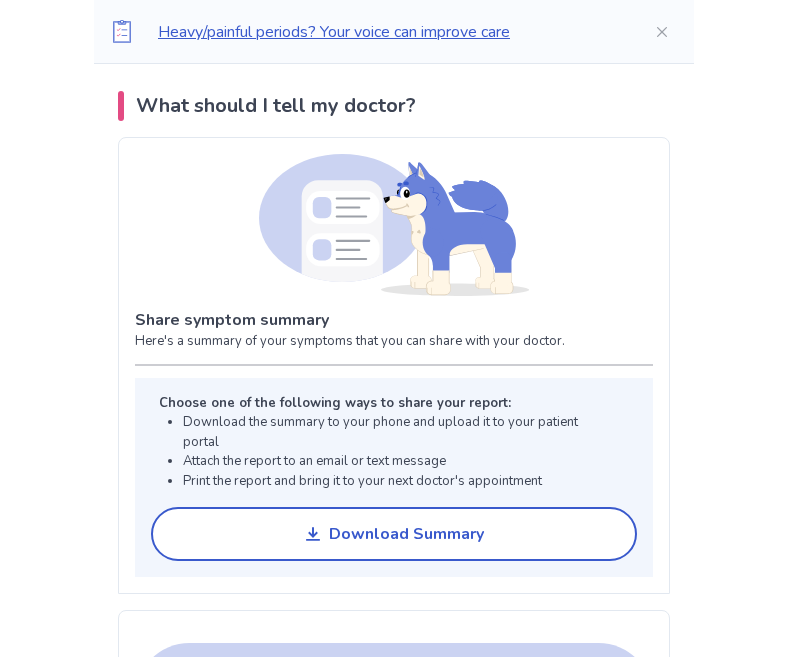 scroll, scrollTop: 3314, scrollLeft: 0, axis: vertical 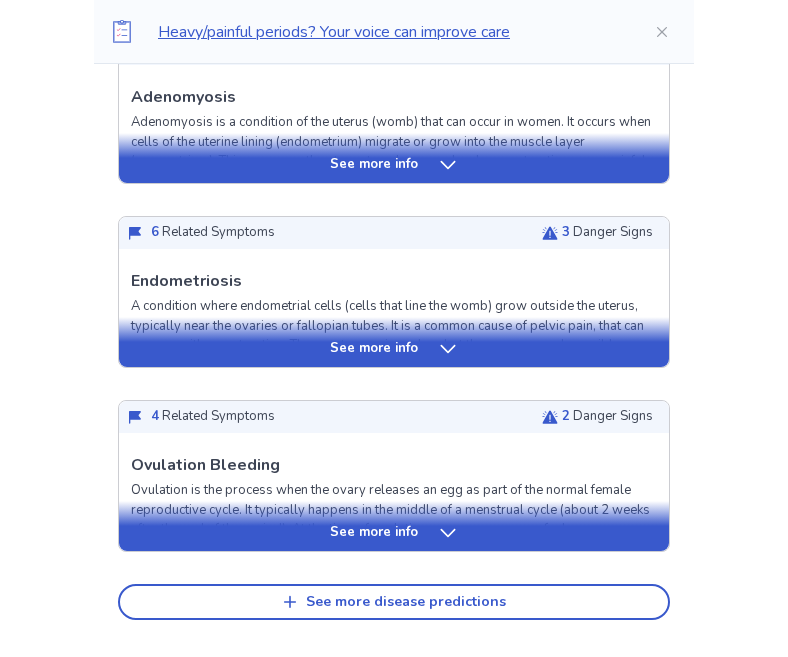 click on "See more info" at bounding box center (374, 349) 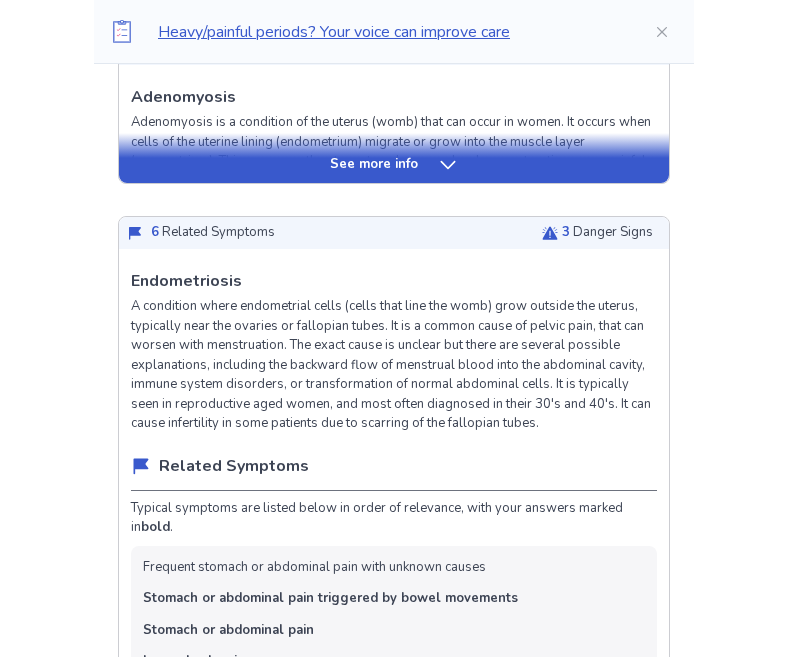 scroll, scrollTop: 0, scrollLeft: 0, axis: both 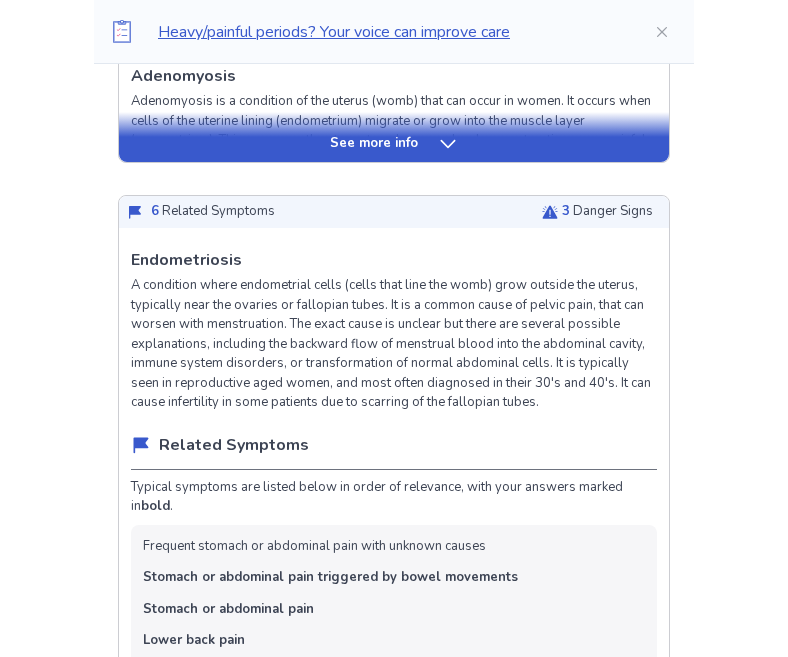 click on "A condition where endometrial cells (cells that line the womb) grow outside the uterus, typically near the ovaries or fallopian tubes.
It is a common cause of pelvic pain, that can worsen with menstruation.
The exact cause is unclear but there are several possible explanations, including the backward flow of menstrual blood into the abdominal cavity, immune system disorders, or transformation of normal abdominal cells.
It is typically seen in reproductive aged women, and most often diagnosed in their 30's and 40's.
It can cause infertility in some patients due to scarring of the fallopian tubes." at bounding box center (394, 344) 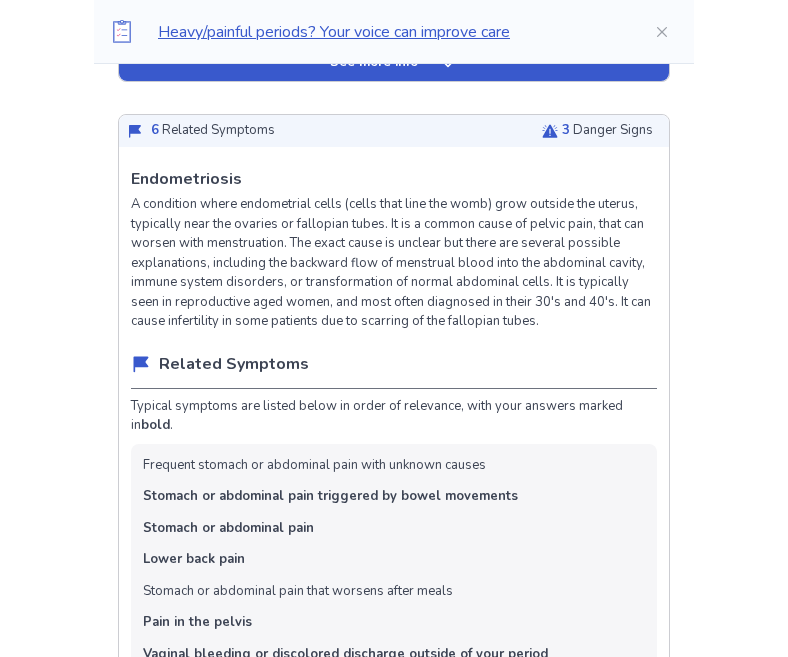 click on "Endometriosis A condition where endometrial cells (cells that line the womb) grow outside the uterus, typically near the ovaries or fallopian tubes.
It is a common cause of pelvic pain, that can worsen with menstruation.
The exact cause is unclear but there are several possible explanations, including the backward flow of menstrual blood into the abdominal cavity, immune system disorders, or transformation of normal abdominal cells.
It is typically seen in reproductive aged women, and most often diagnosed in their 30's and 40's.
It can cause infertility in some patients due to scarring of the fallopian tubes. Related Symptoms Typical symptoms are listed below in order of relevance, with your answers marked in  bold . Frequent stomach or abdominal pain with unknown causes Stomach or abdominal pain triggered by bowel movements Stomach or abdominal pain Lower back pain Stomach or abdominal pain that worsens after meals Pain in the pelvis Vaginal bleeding or discolored discharge outside of your period bold" at bounding box center [394, 983] 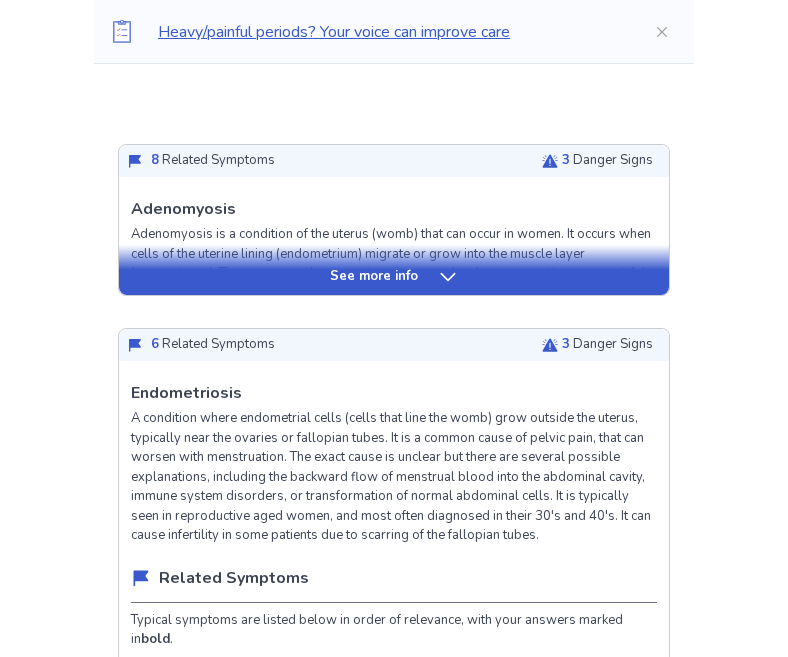 scroll, scrollTop: 3007, scrollLeft: 0, axis: vertical 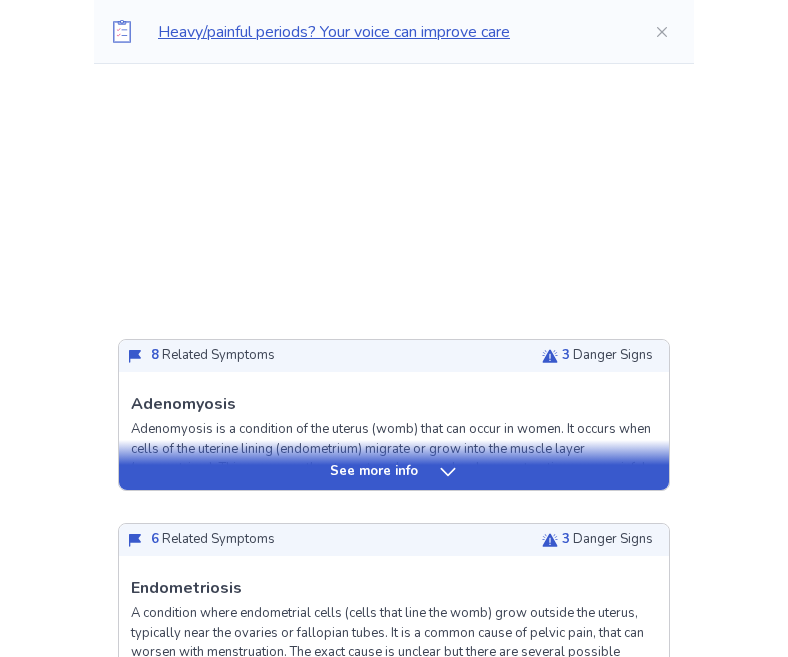 click on "See more info" at bounding box center (394, 472) 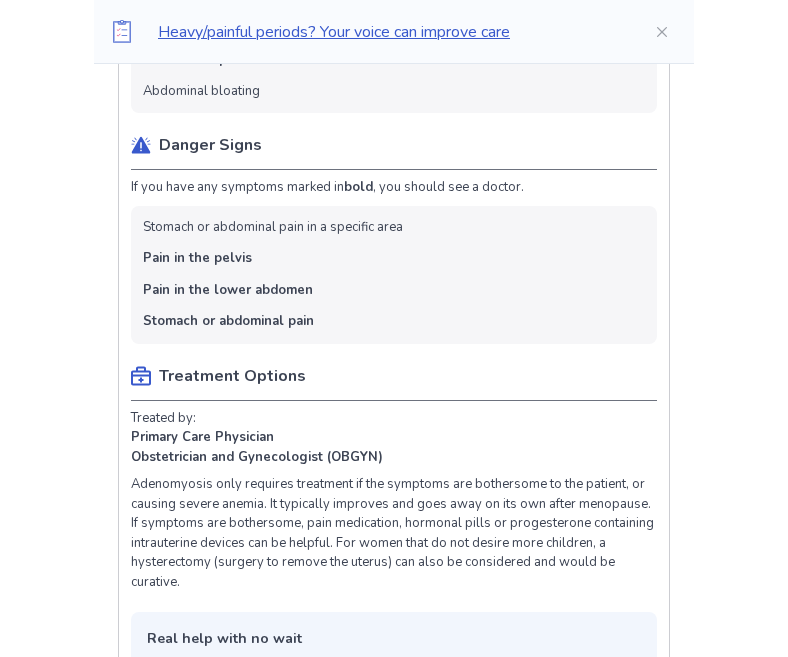 drag, startPoint x: 320, startPoint y: 499, endPoint x: 337, endPoint y: 590, distance: 92.574295 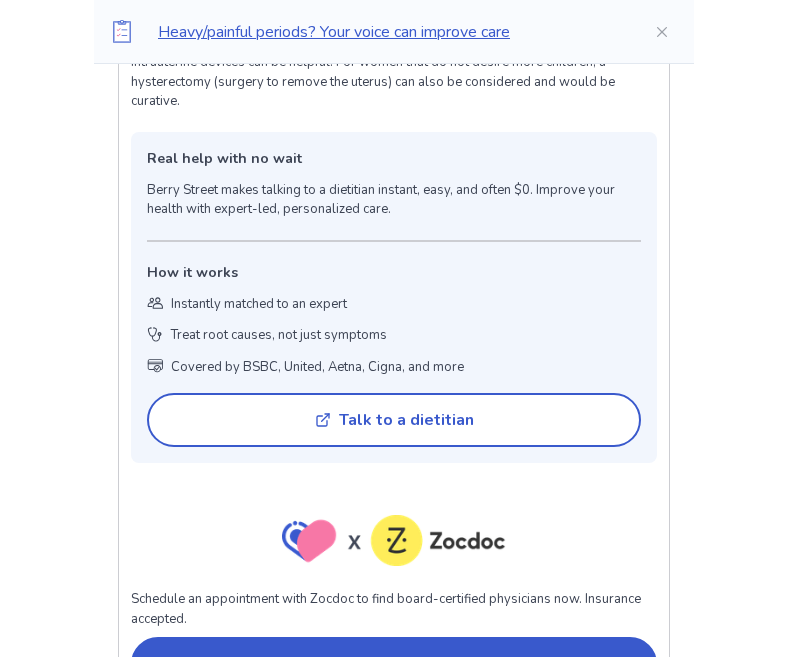 drag, startPoint x: 337, startPoint y: 590, endPoint x: 301, endPoint y: 403, distance: 190.43372 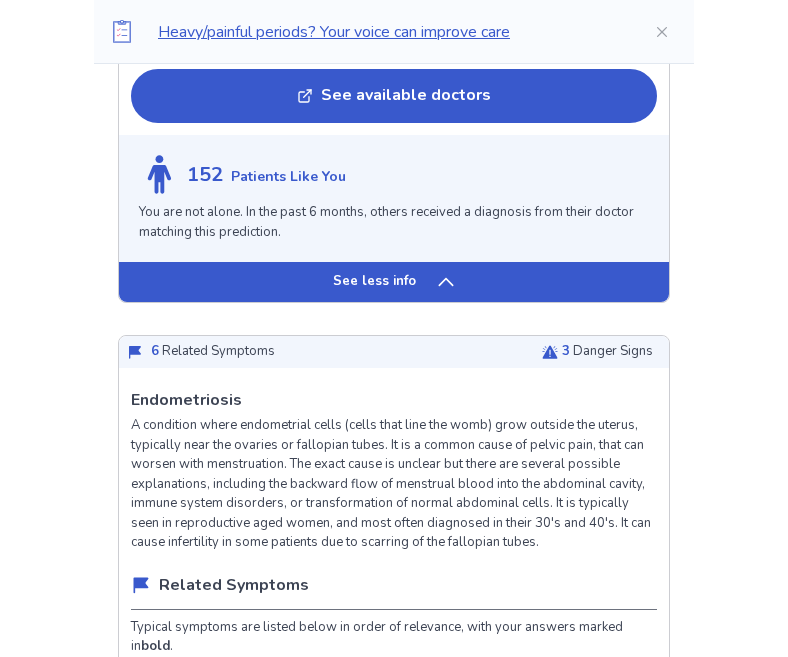 drag, startPoint x: 329, startPoint y: 469, endPoint x: 323, endPoint y: 435, distance: 34.525352 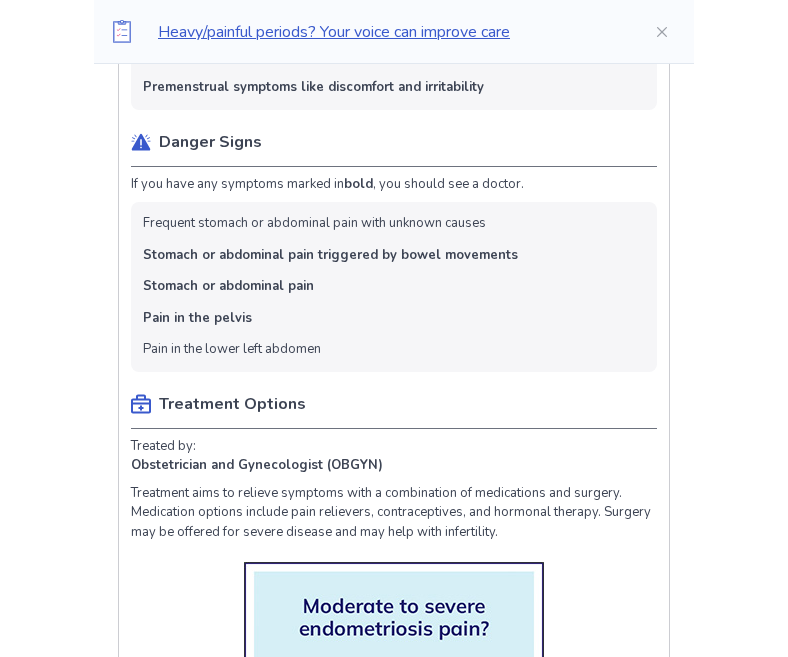 drag, startPoint x: 323, startPoint y: 435, endPoint x: 275, endPoint y: 267, distance: 174.72264 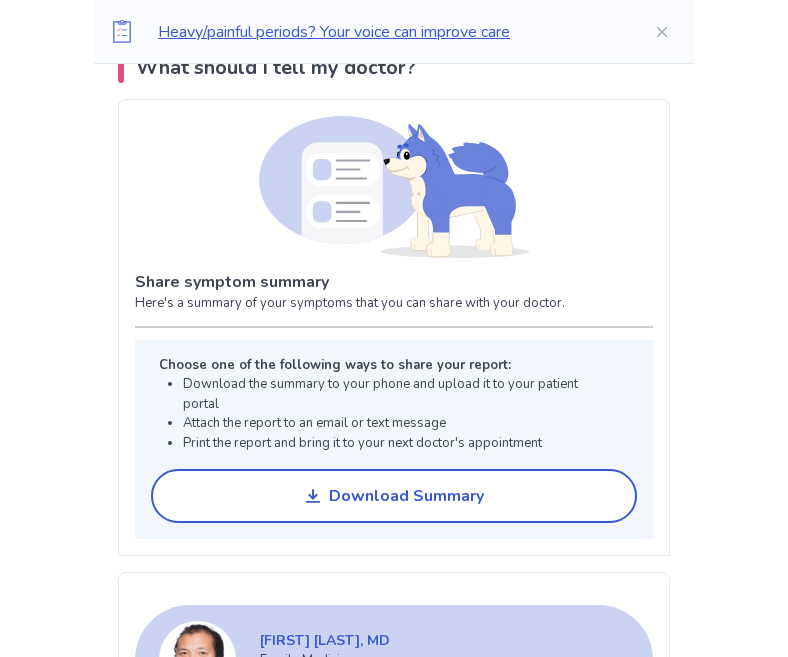 scroll, scrollTop: 8670, scrollLeft: 0, axis: vertical 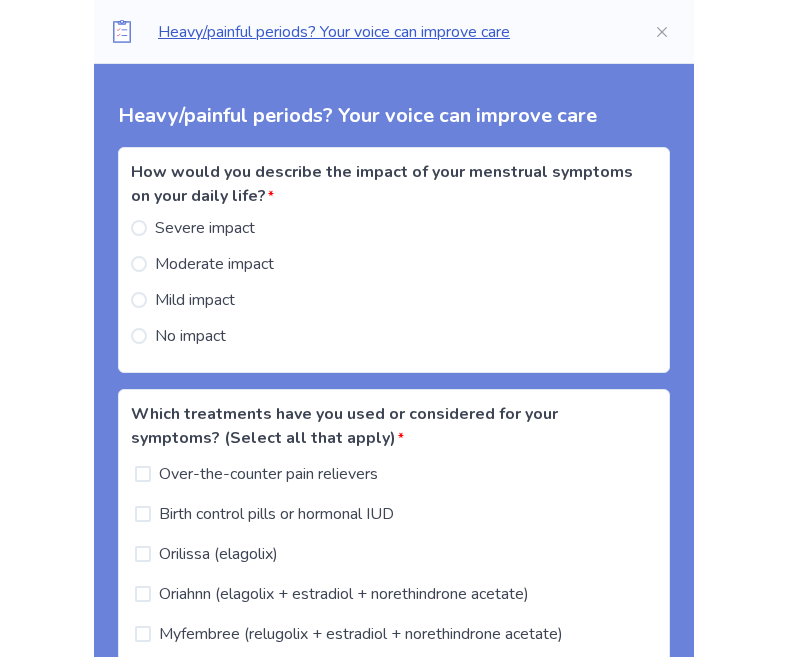 click on "Heavy/painful periods? Your voice can improve care How would you describe the impact of your menstrual symptoms on your daily life? * Severe impact Moderate impact Mild impact No impact Which treatments have you used or considered for your symptoms? (Select all that apply) * Over-the-counter pain relievers Birth control pills or hormonal IUD Orilissa (elagolix) Oriahnn (elagolix + estradiol + norethindrone acetate) Myfembree (relugolix + estradiol + norethindrone acetate) Surgery (e.g., fibroid removal, hysterectomy) I haven't used or considered any treatments Other What concerns do you have about starting or continuing prescription treatment? (Select all that apply) * Side effects Fertility or future pregnancy impact Cost or insurance coverage I don't understand the treatment options I prefer non-medical approaches None of the above Did you know of Myfembree before using Ubie? * Yes No Unsure Send" at bounding box center [394, 754] 